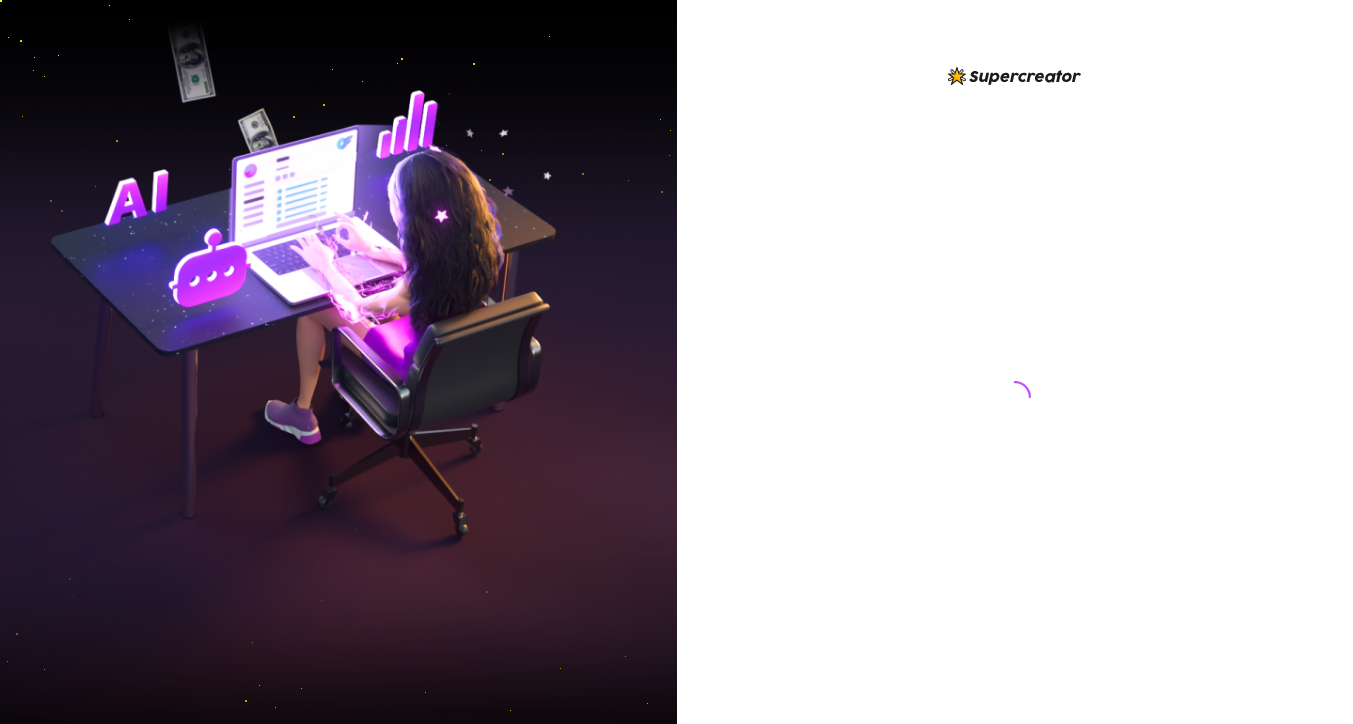 scroll, scrollTop: 0, scrollLeft: 0, axis: both 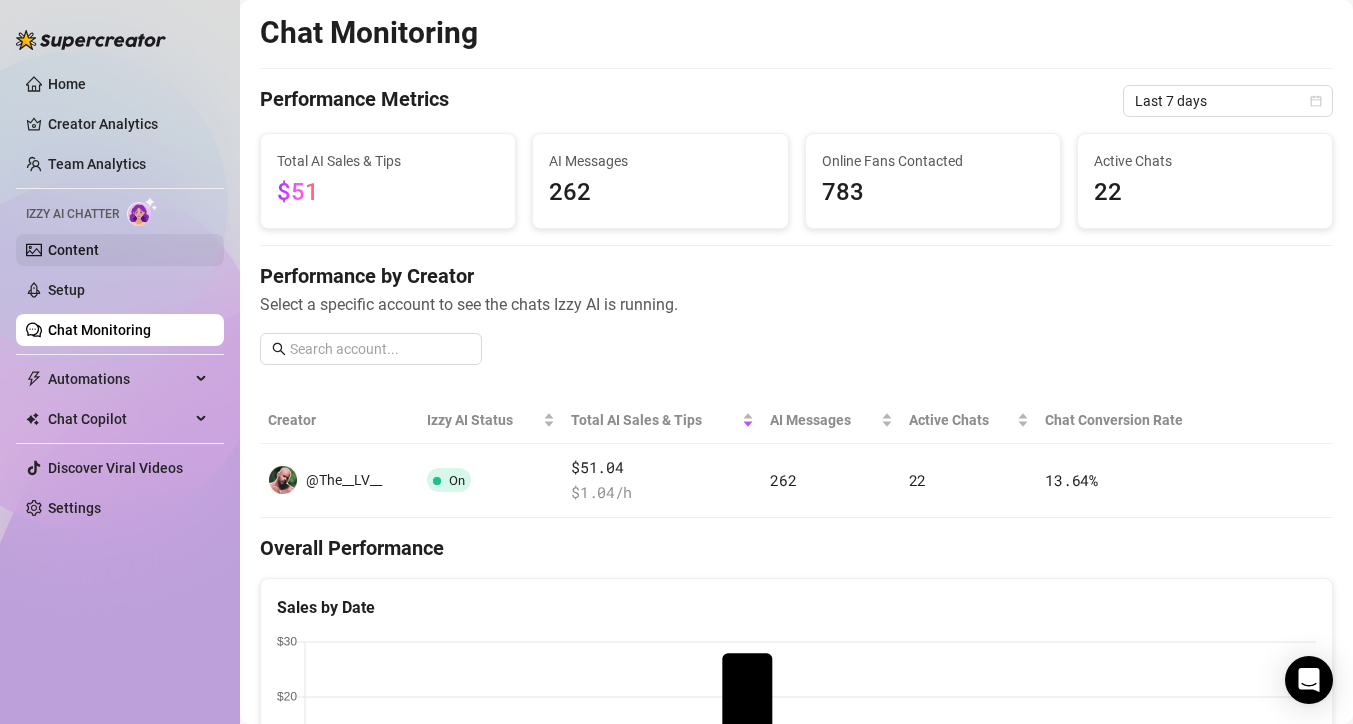 click on "Content" at bounding box center [73, 250] 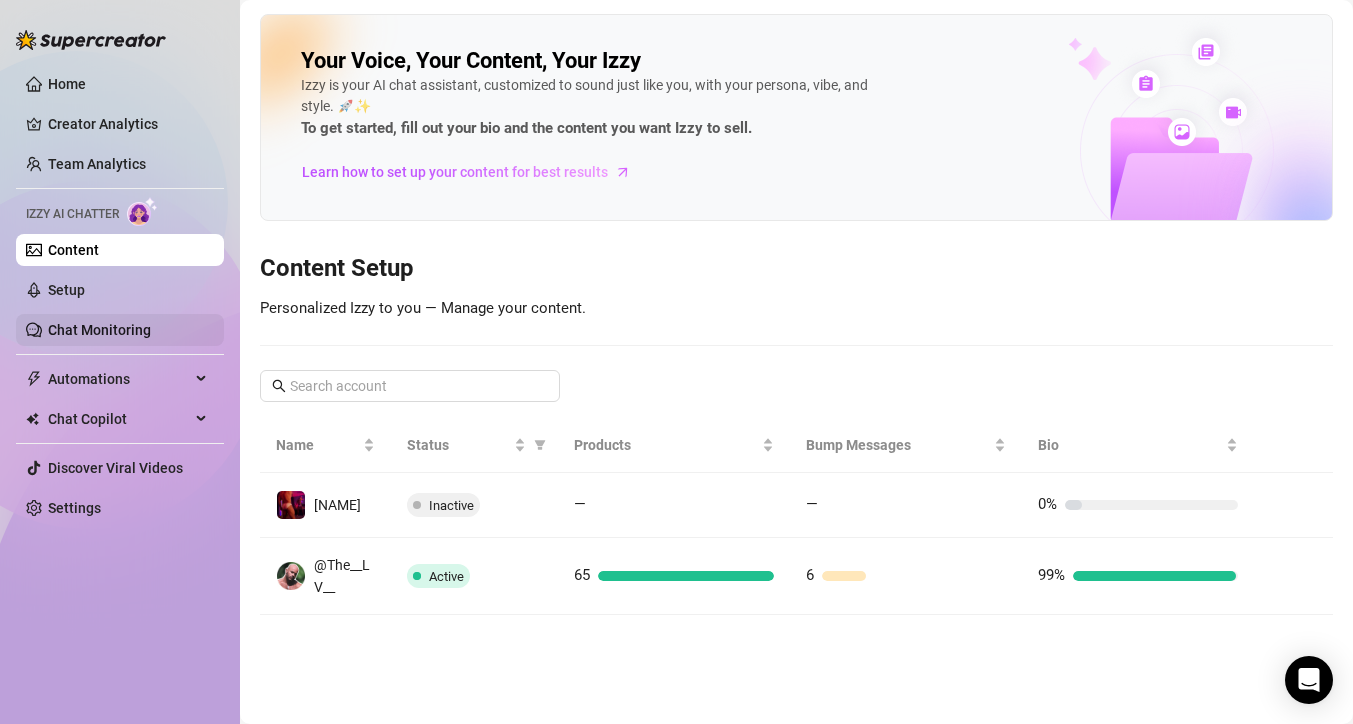 click on "Chat Monitoring" at bounding box center (99, 330) 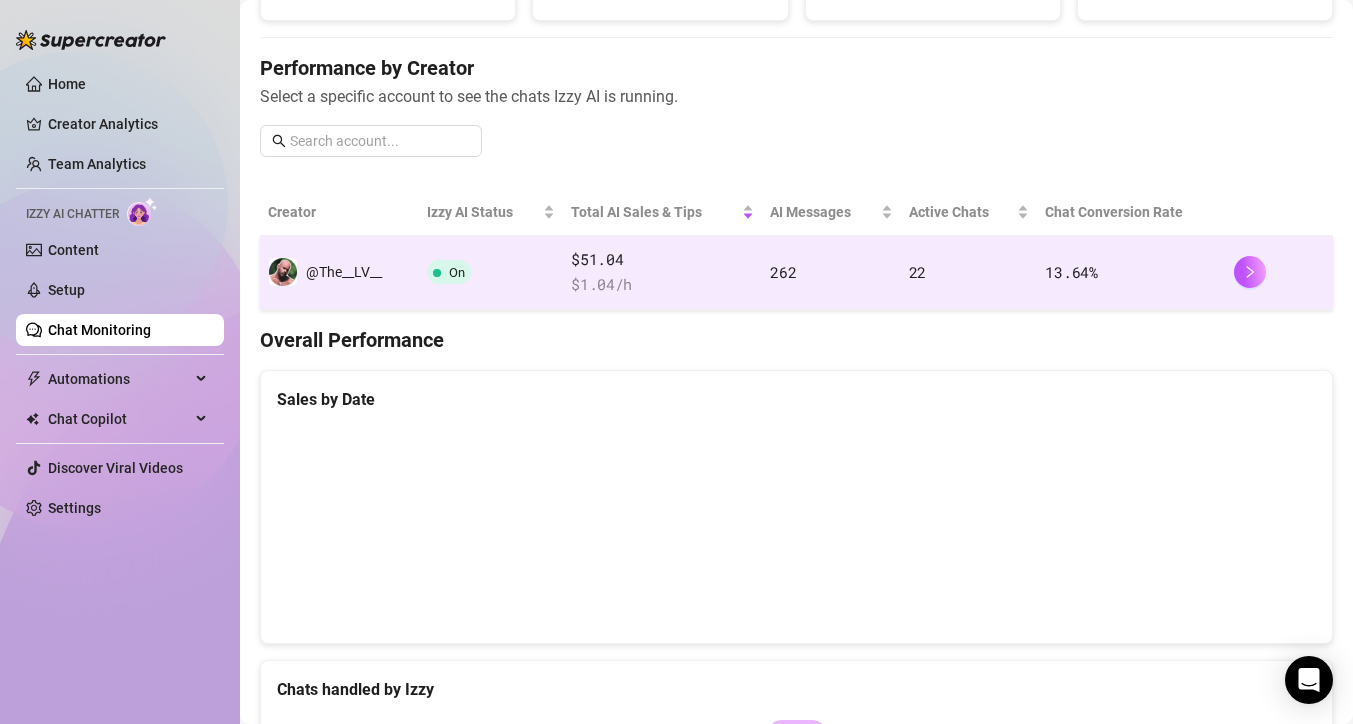 scroll, scrollTop: 278, scrollLeft: 0, axis: vertical 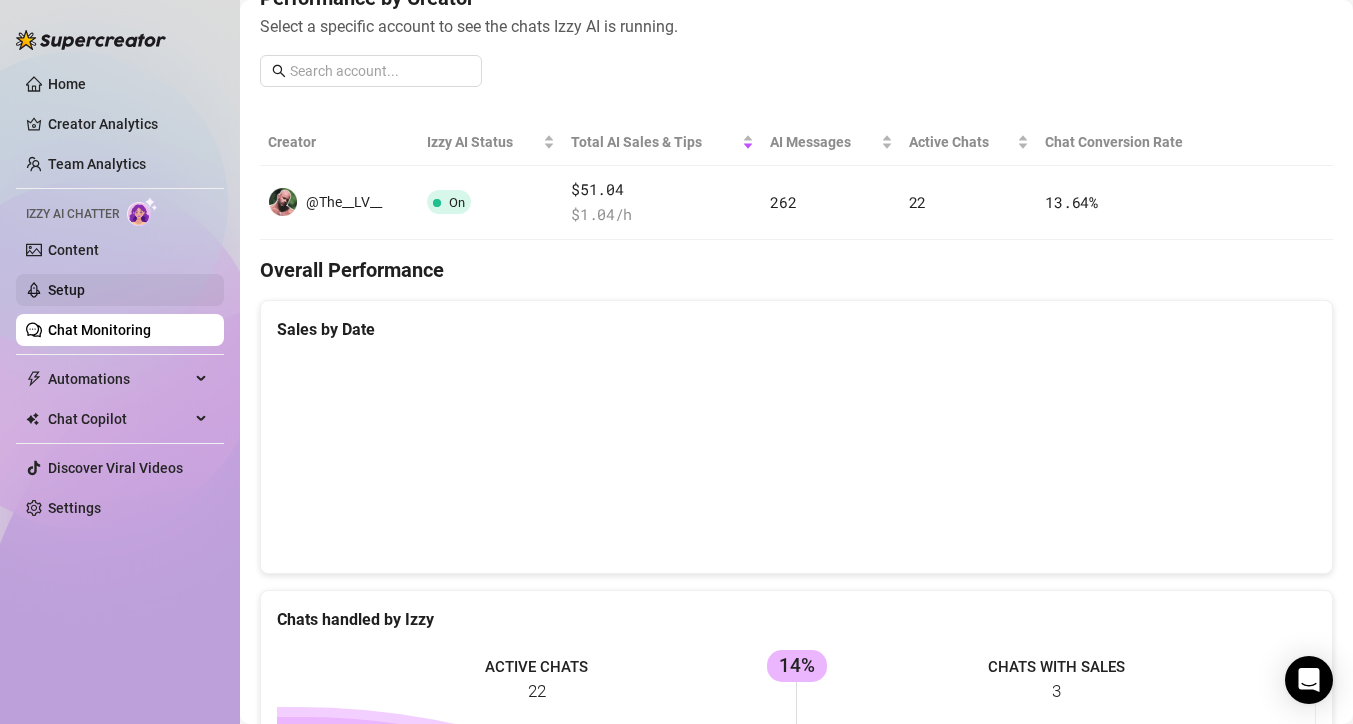 click on "Setup" at bounding box center [66, 290] 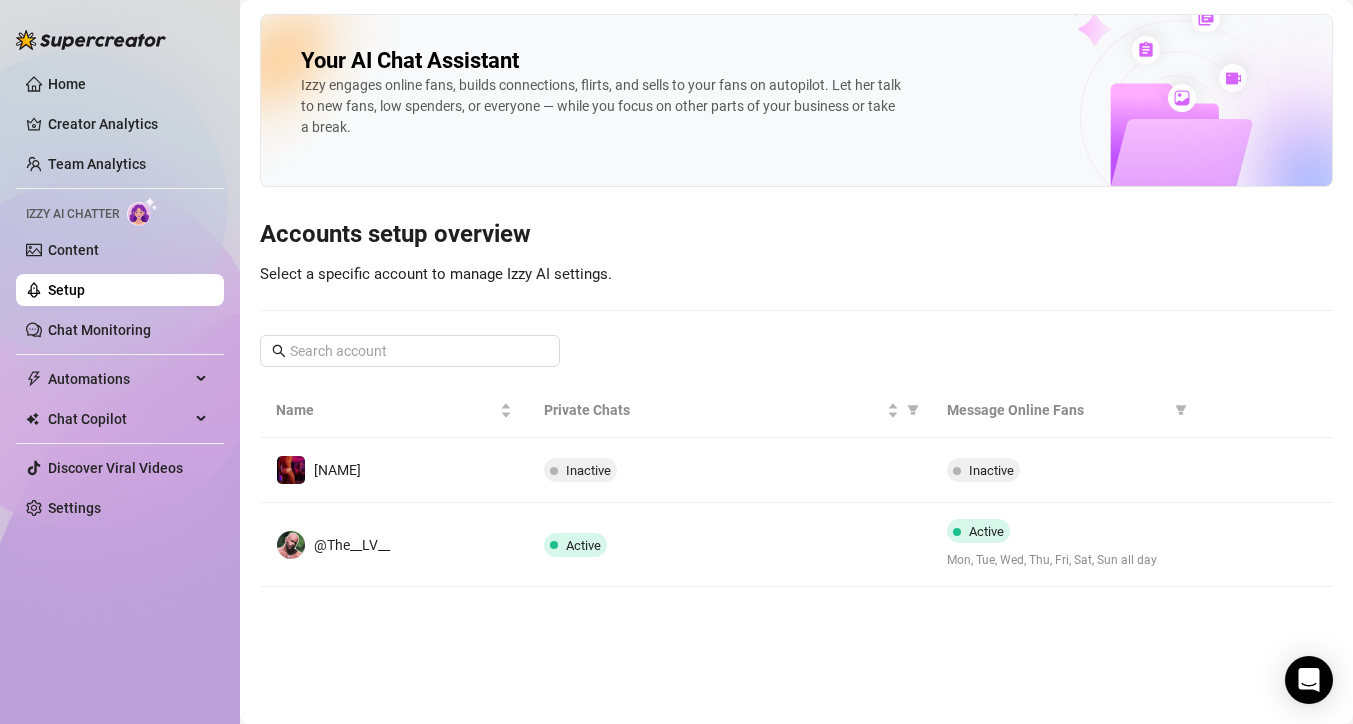 scroll, scrollTop: 0, scrollLeft: 0, axis: both 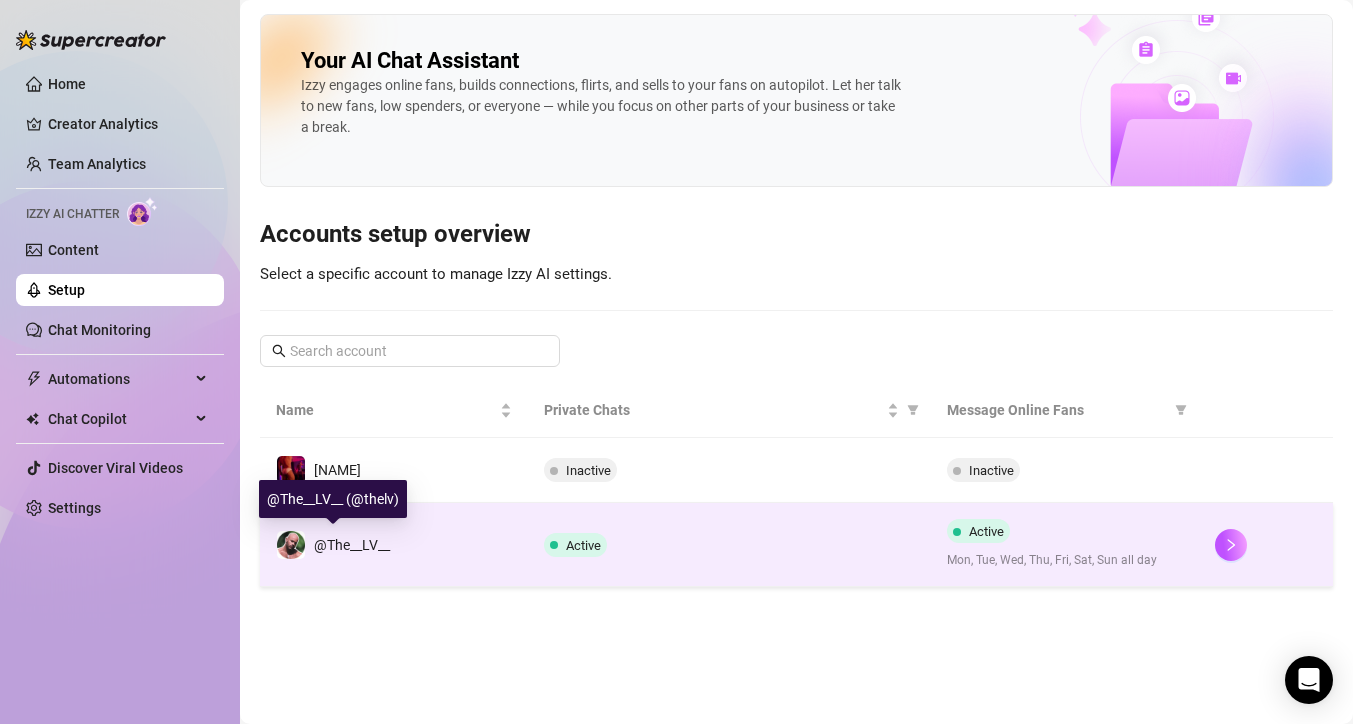 click on "@The__LV__" at bounding box center (352, 545) 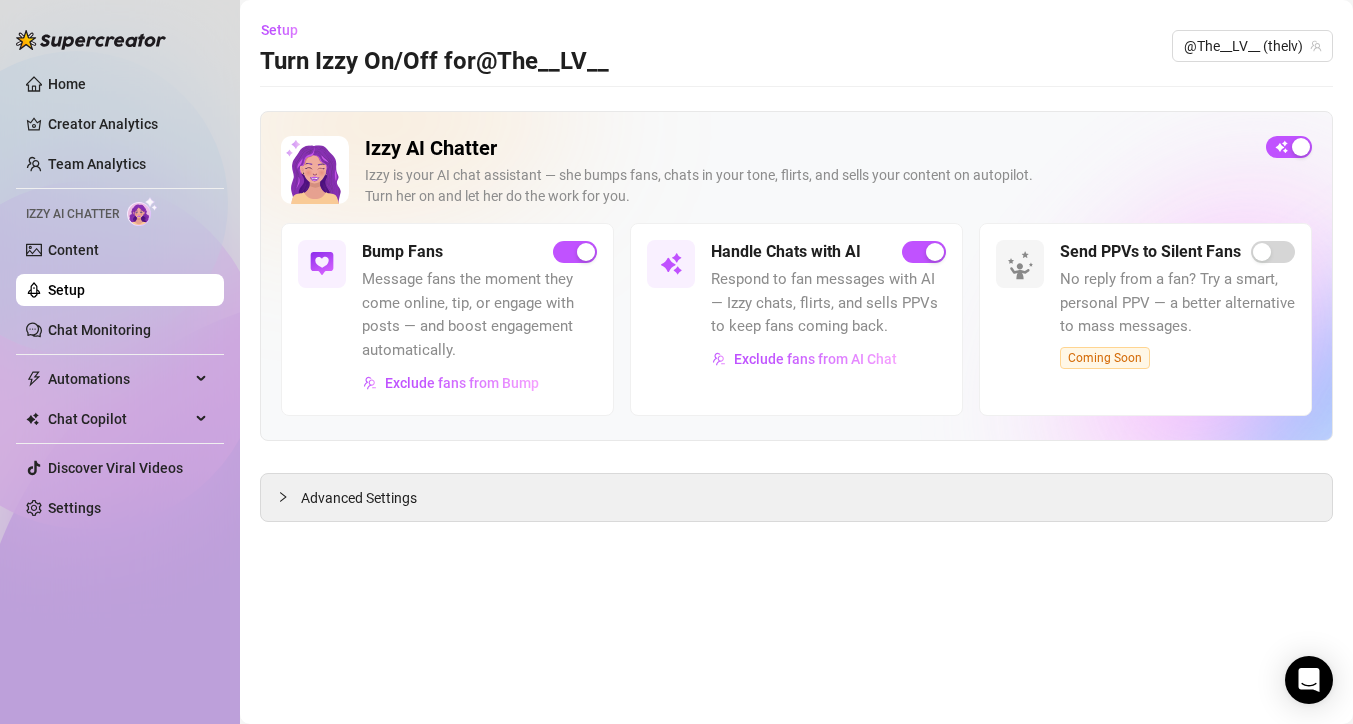click on "Send PPVs to Silent Fans No reply from a fan? Try a smart, personal PPV — a better alternative to mass messages. Coming Soon" at bounding box center [1177, 304] 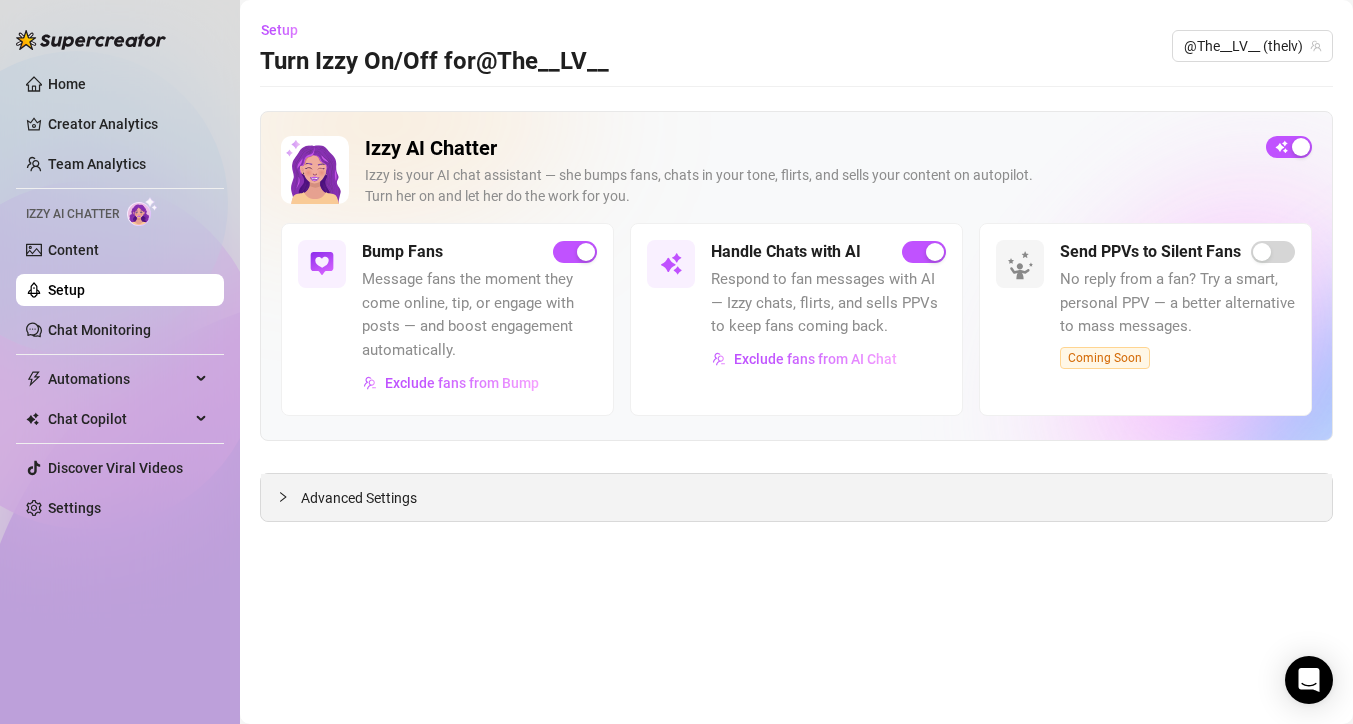 click on "Advanced Settings" at bounding box center (796, 497) 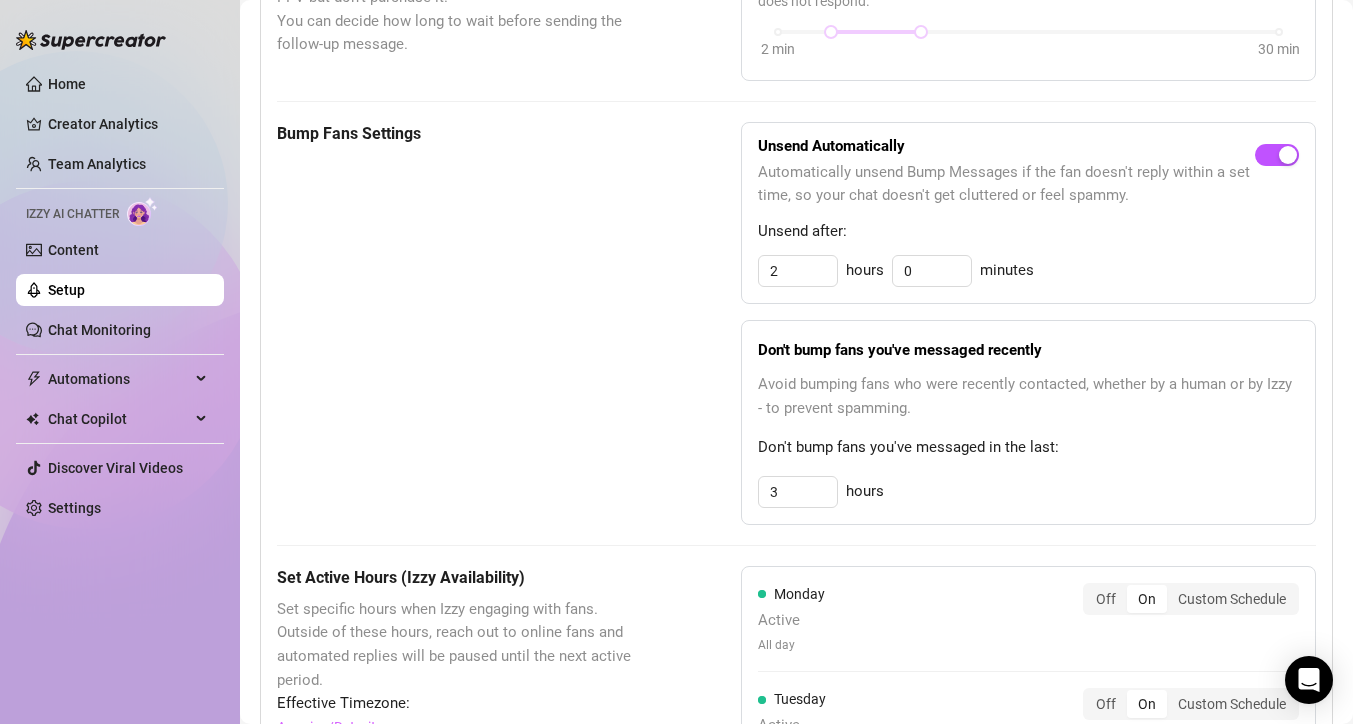 scroll, scrollTop: 992, scrollLeft: 0, axis: vertical 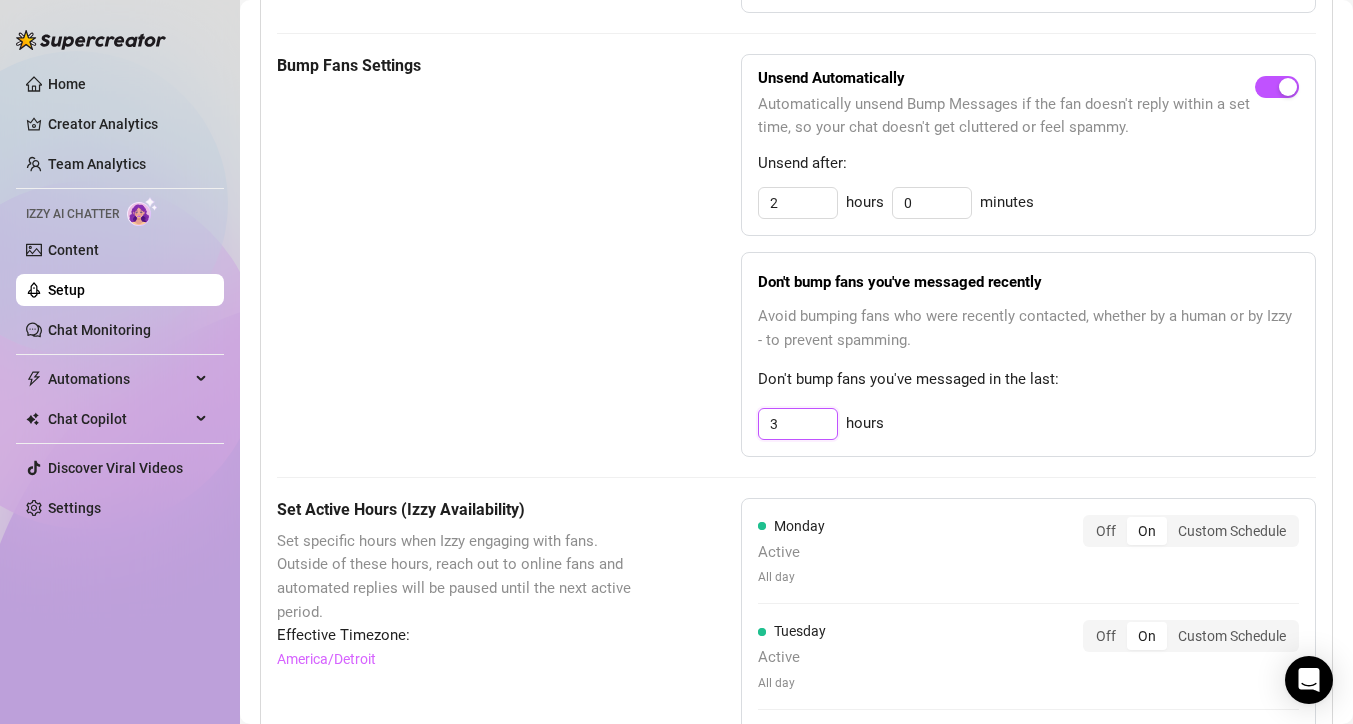 click on "3" at bounding box center (798, 424) 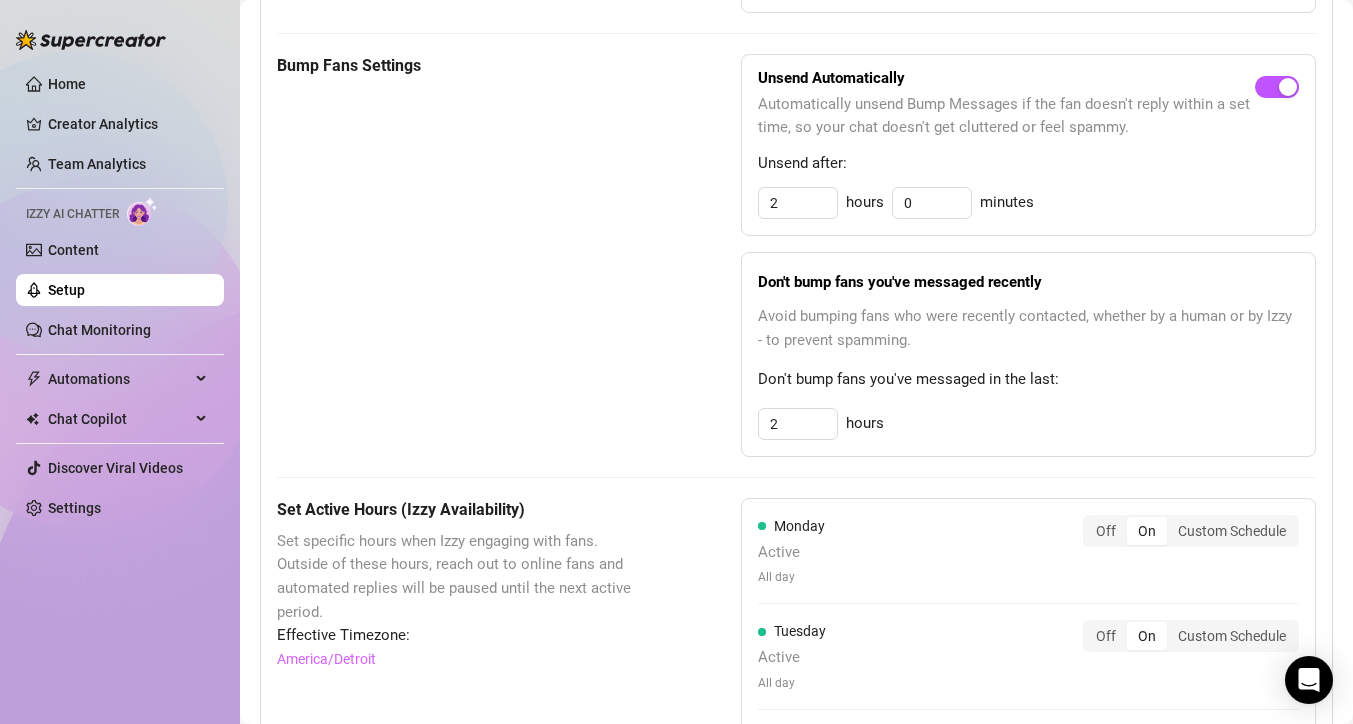 type on "3" 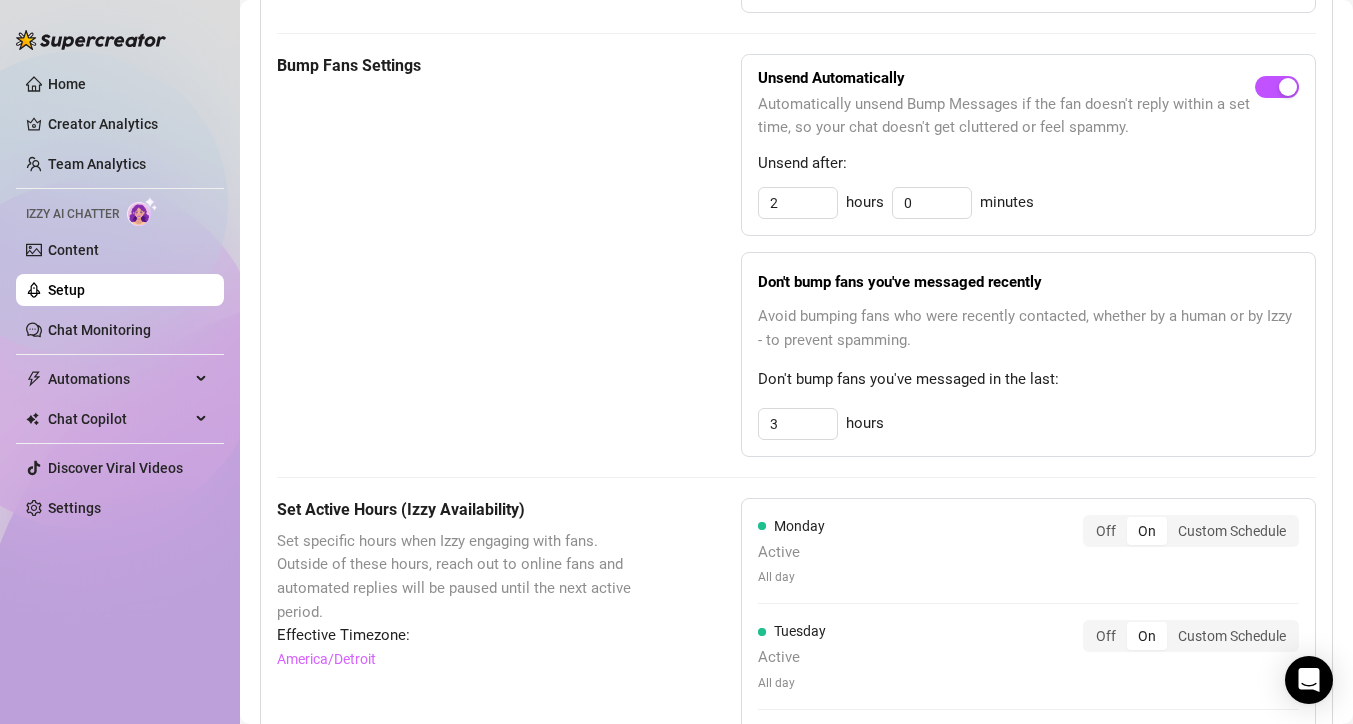 click on "Bump Fans Settings Unsend Automatically Automatically unsend Bump Messages if the fan doesn't reply within a set time, so your chat doesn't get cluttered or feel spammy. Unsend after: 2 hours 0 minutes Don't bump fans you've messaged recently Avoid bumping fans who were recently contacted, whether by a human or by [NAME] - to prevent spamming. Don't bump fans you've messaged in the last: 3 hours" at bounding box center [796, 255] 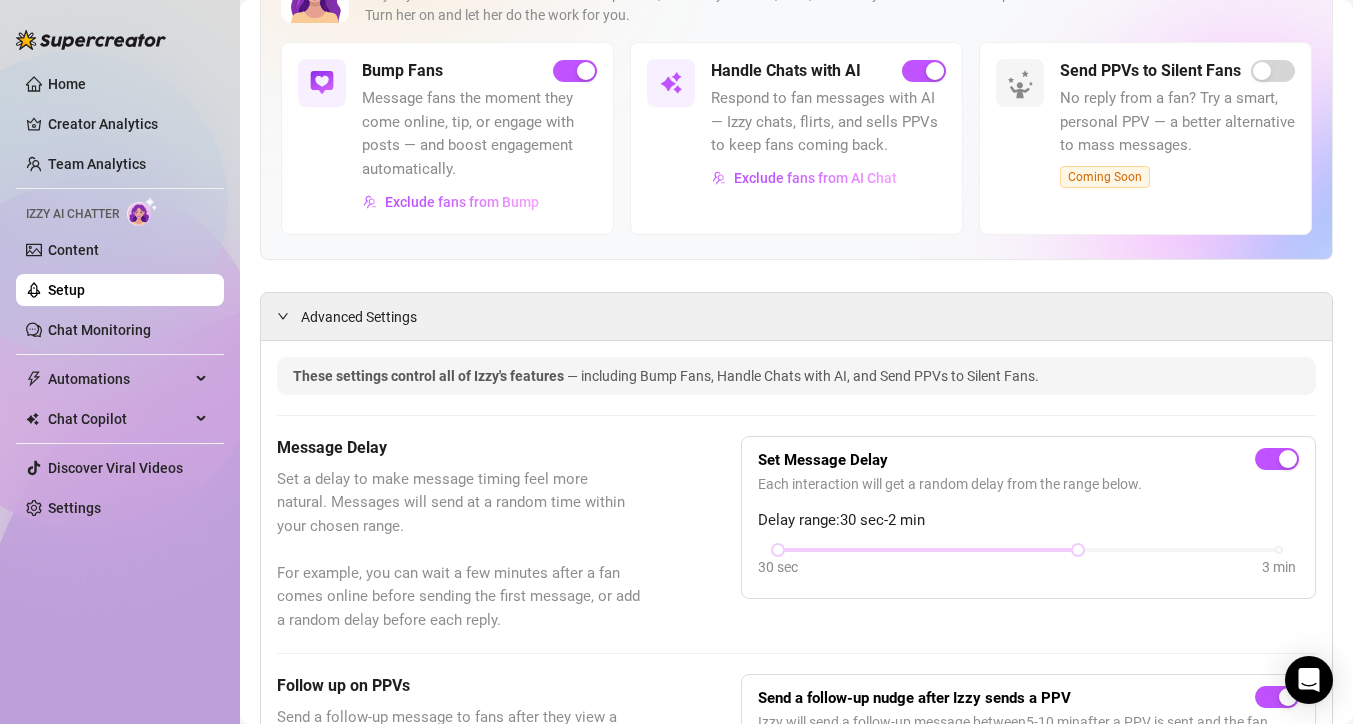 scroll, scrollTop: 120, scrollLeft: 0, axis: vertical 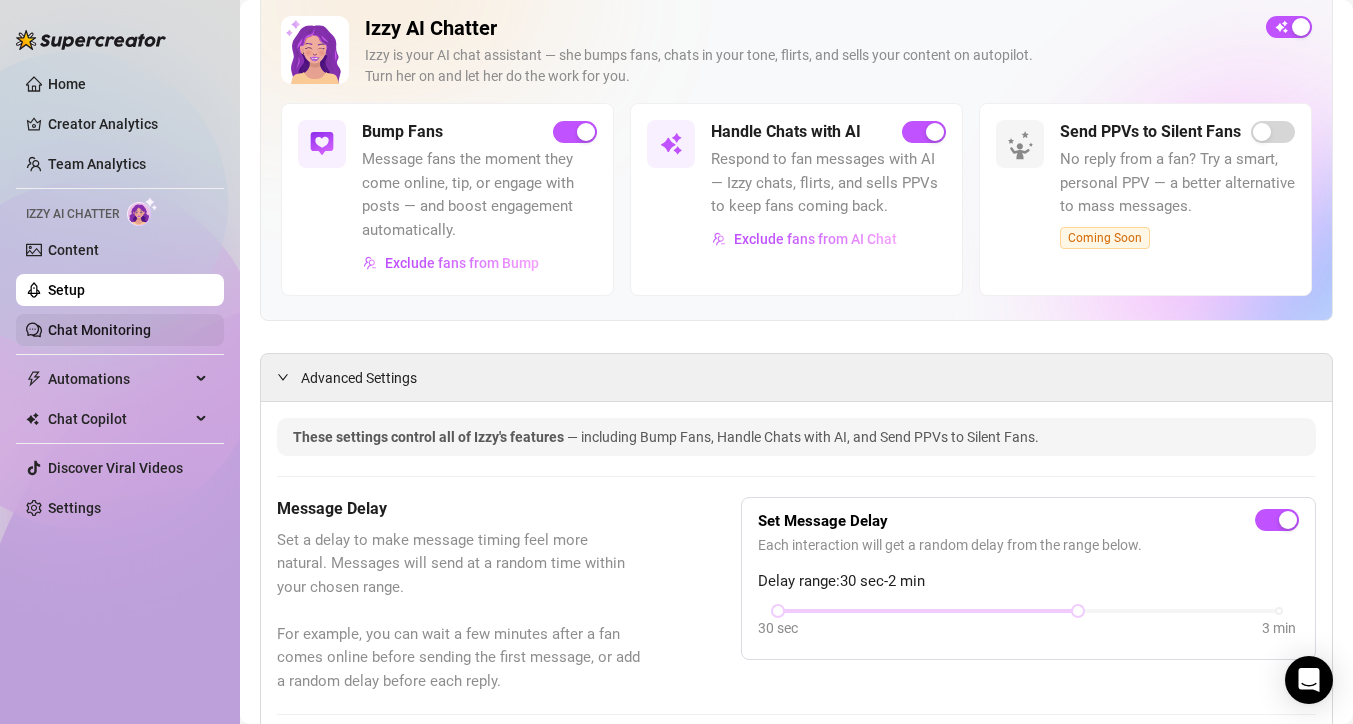click on "Chat Monitoring" at bounding box center [99, 330] 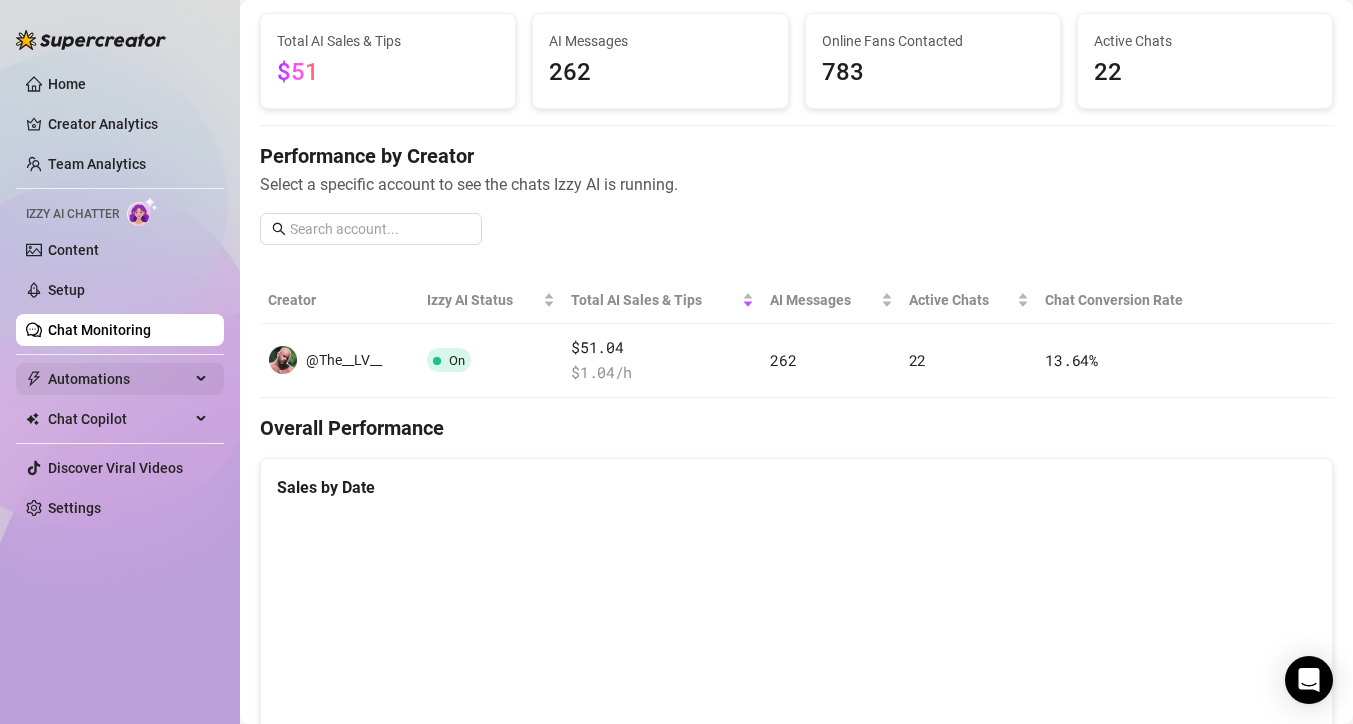 click on "Automations" at bounding box center [119, 379] 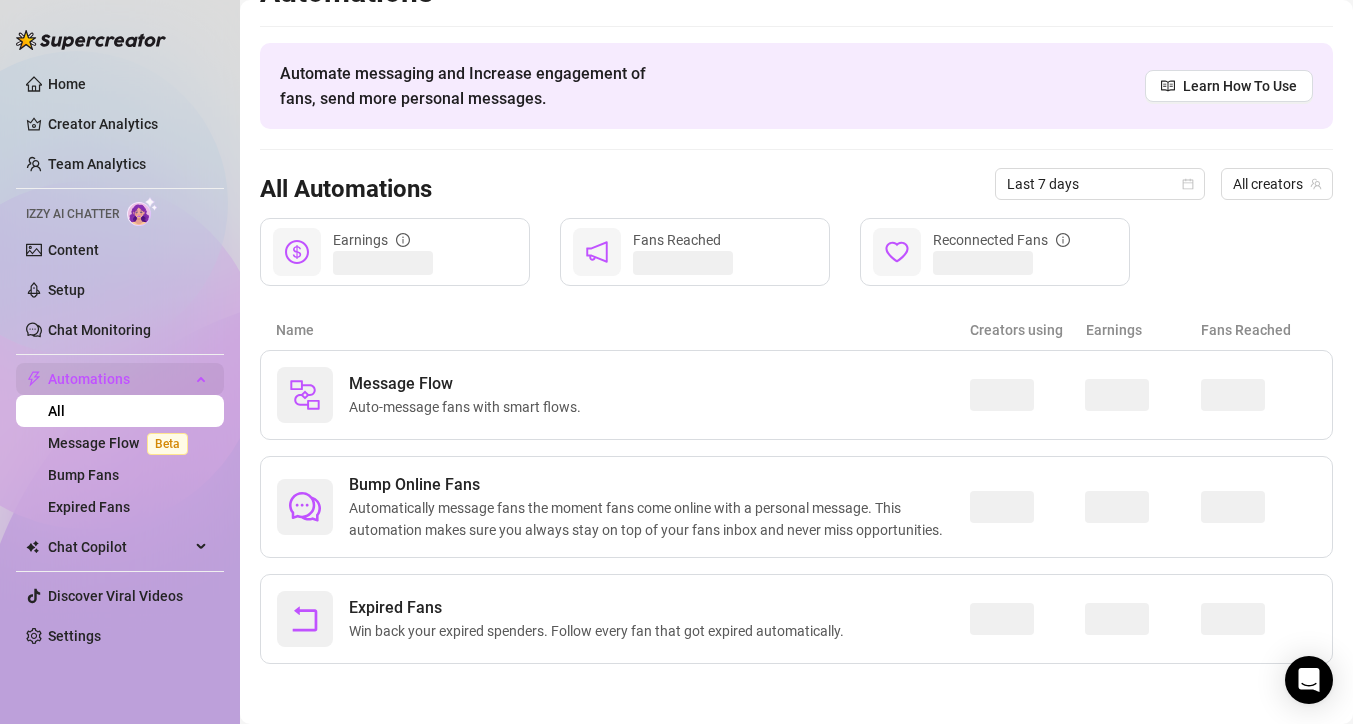 scroll, scrollTop: 41, scrollLeft: 0, axis: vertical 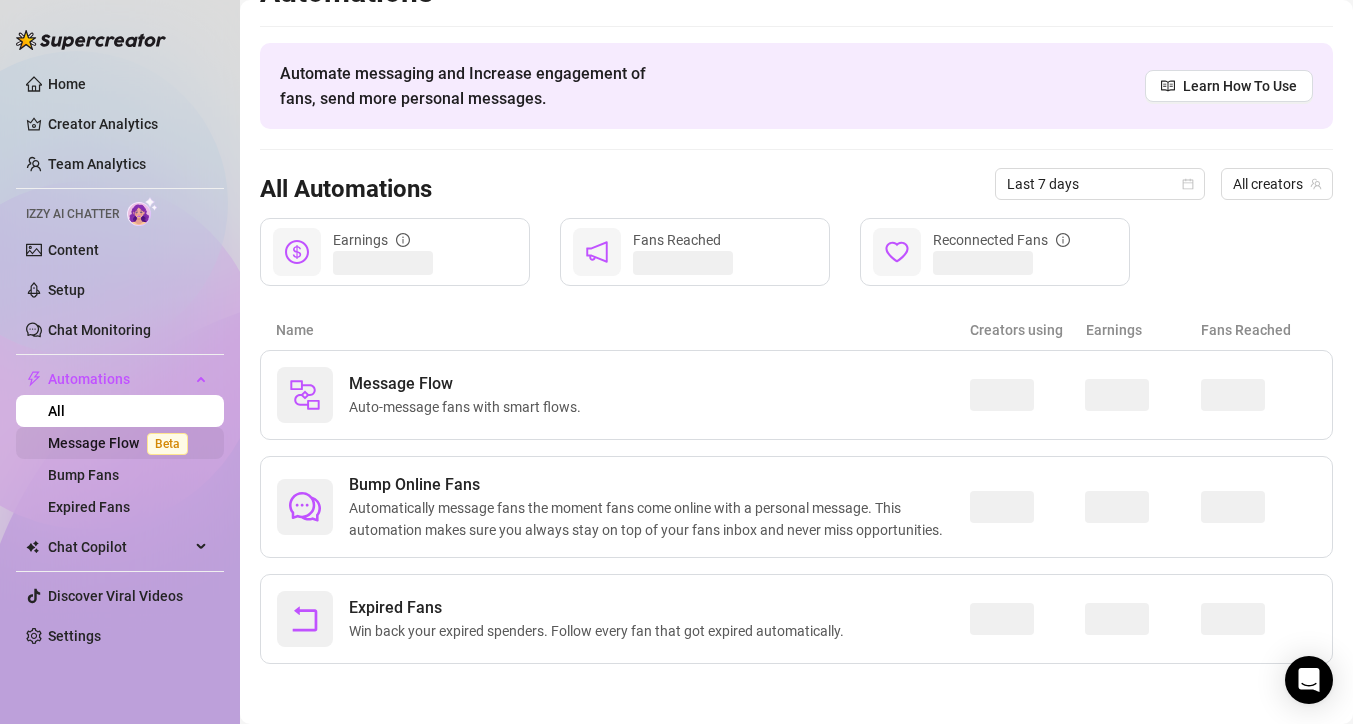 click on "Message Flow Beta" at bounding box center (122, 443) 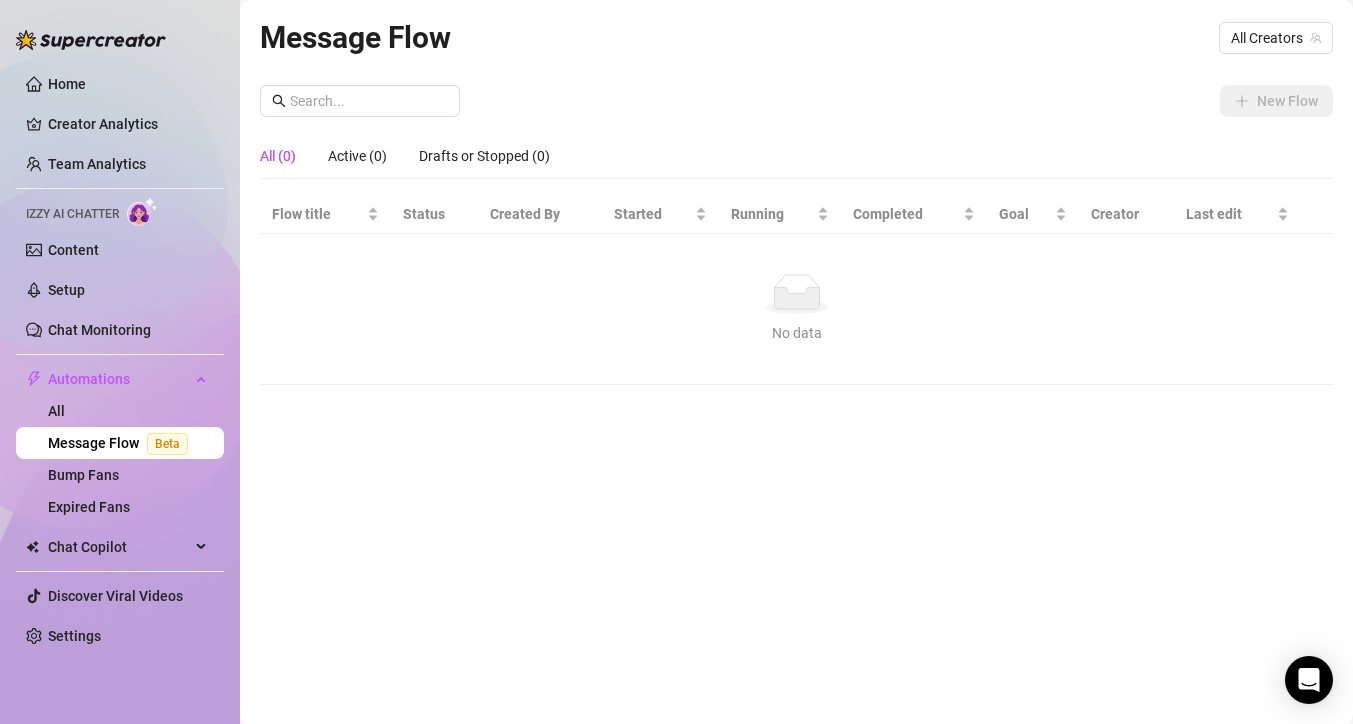 scroll, scrollTop: 0, scrollLeft: 0, axis: both 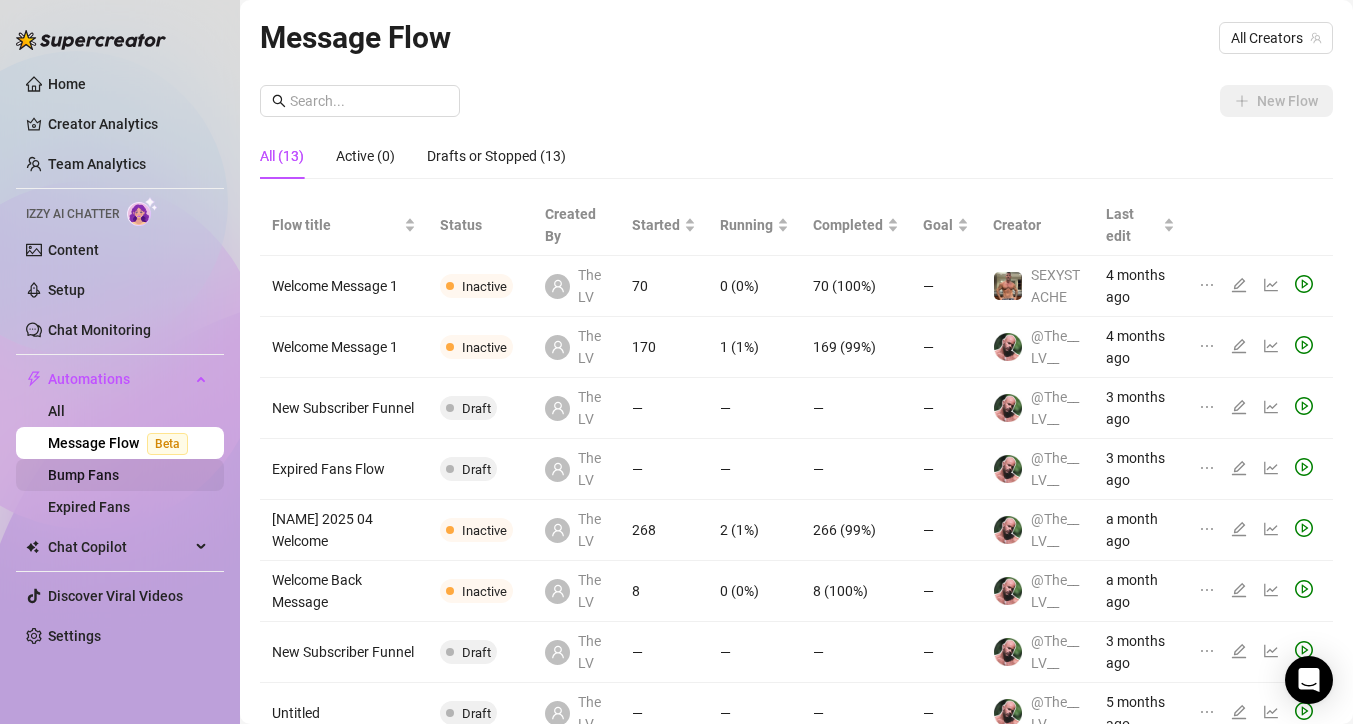click on "Bump Fans" at bounding box center [83, 475] 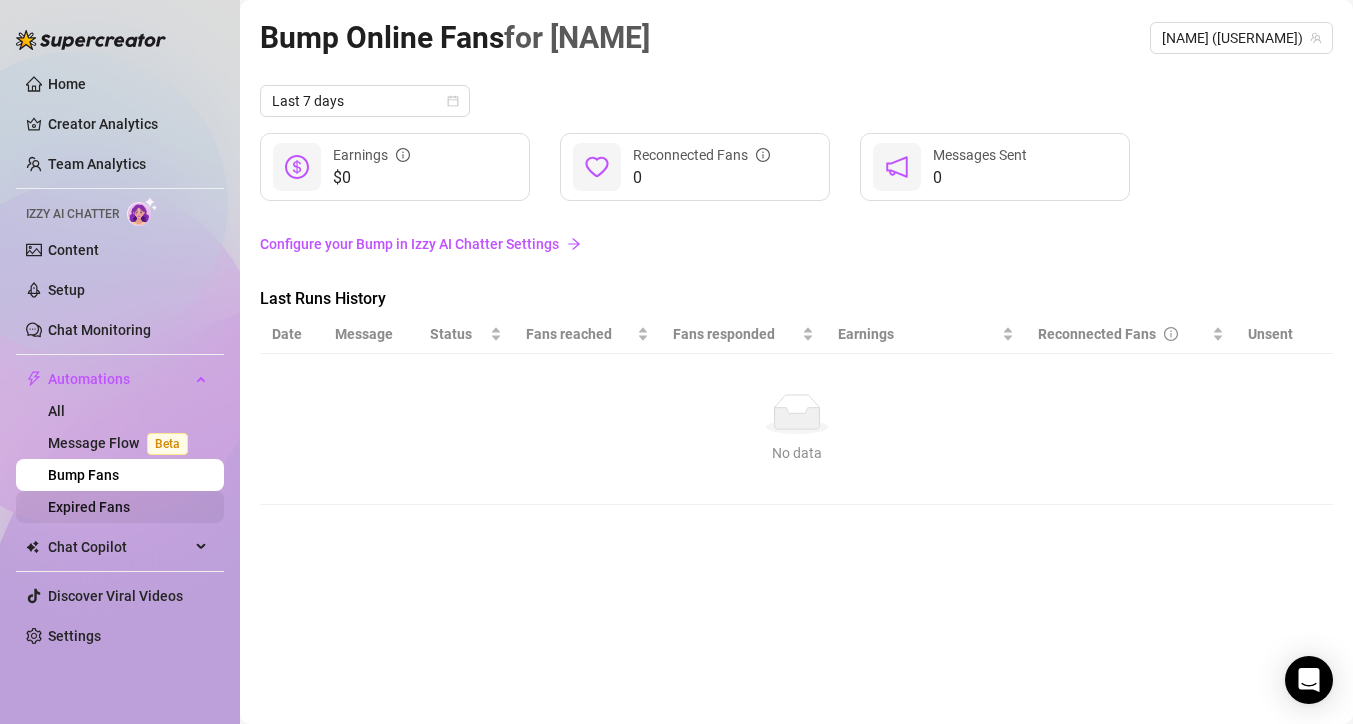 click on "Expired Fans" at bounding box center [89, 507] 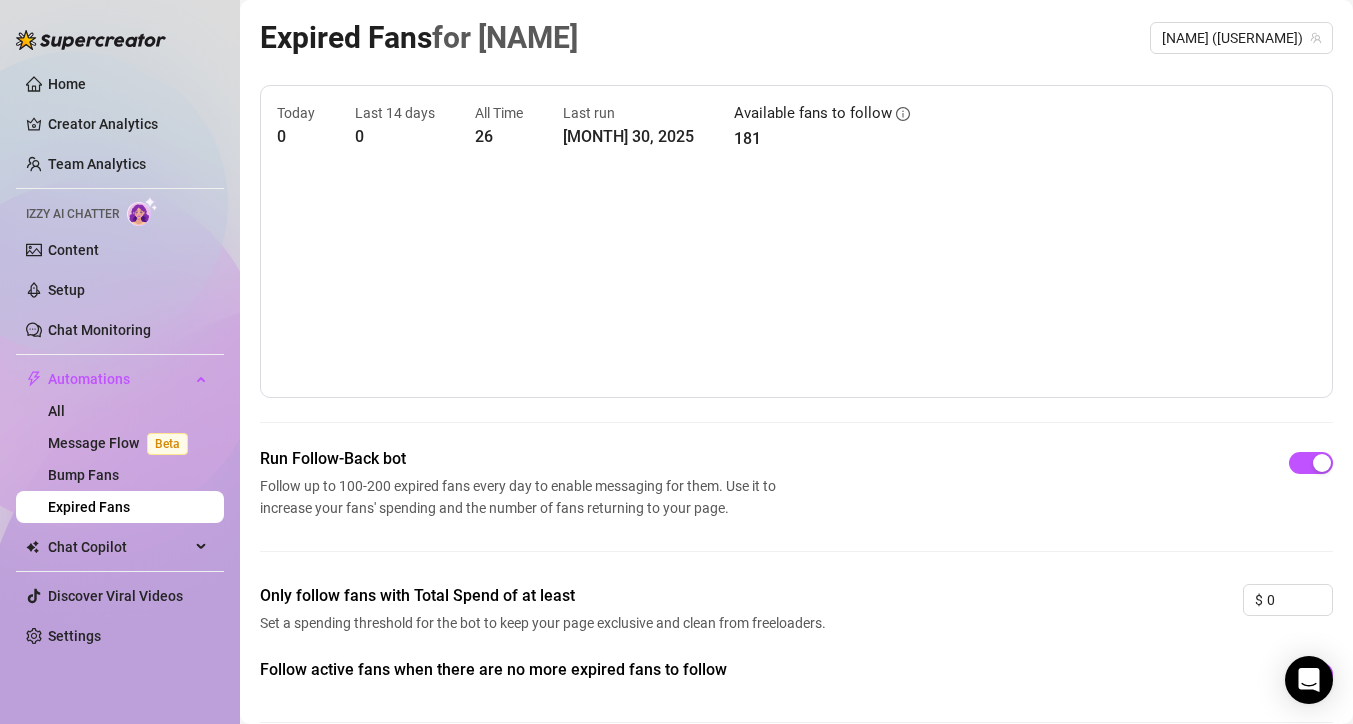 scroll, scrollTop: 91, scrollLeft: 0, axis: vertical 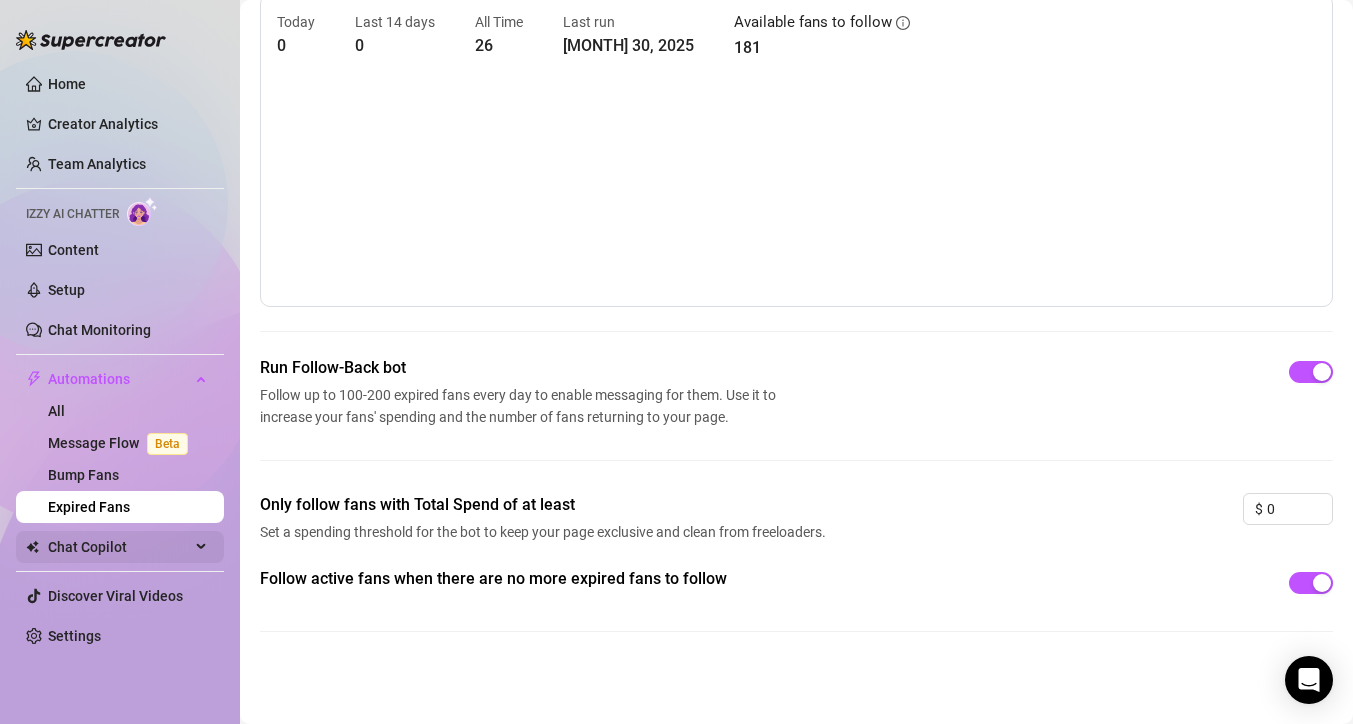 click on "Chat Copilot" at bounding box center [119, 547] 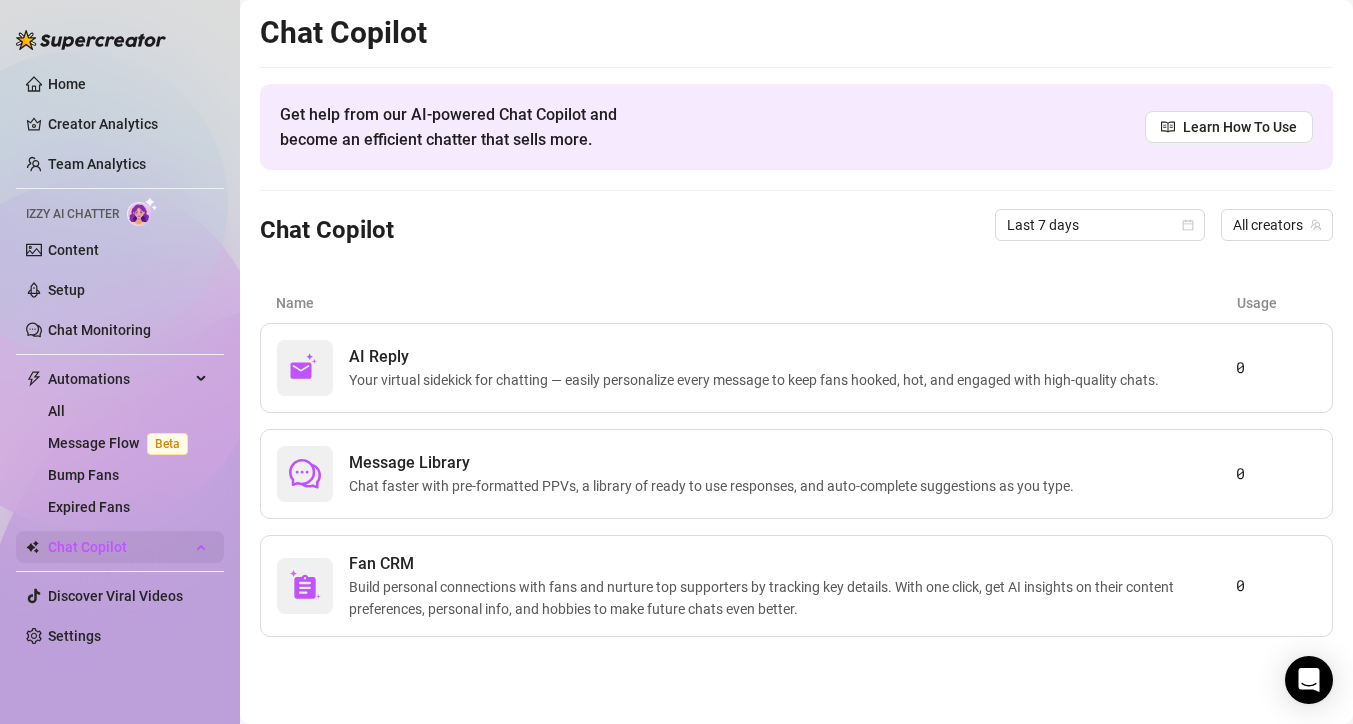 scroll, scrollTop: 0, scrollLeft: 0, axis: both 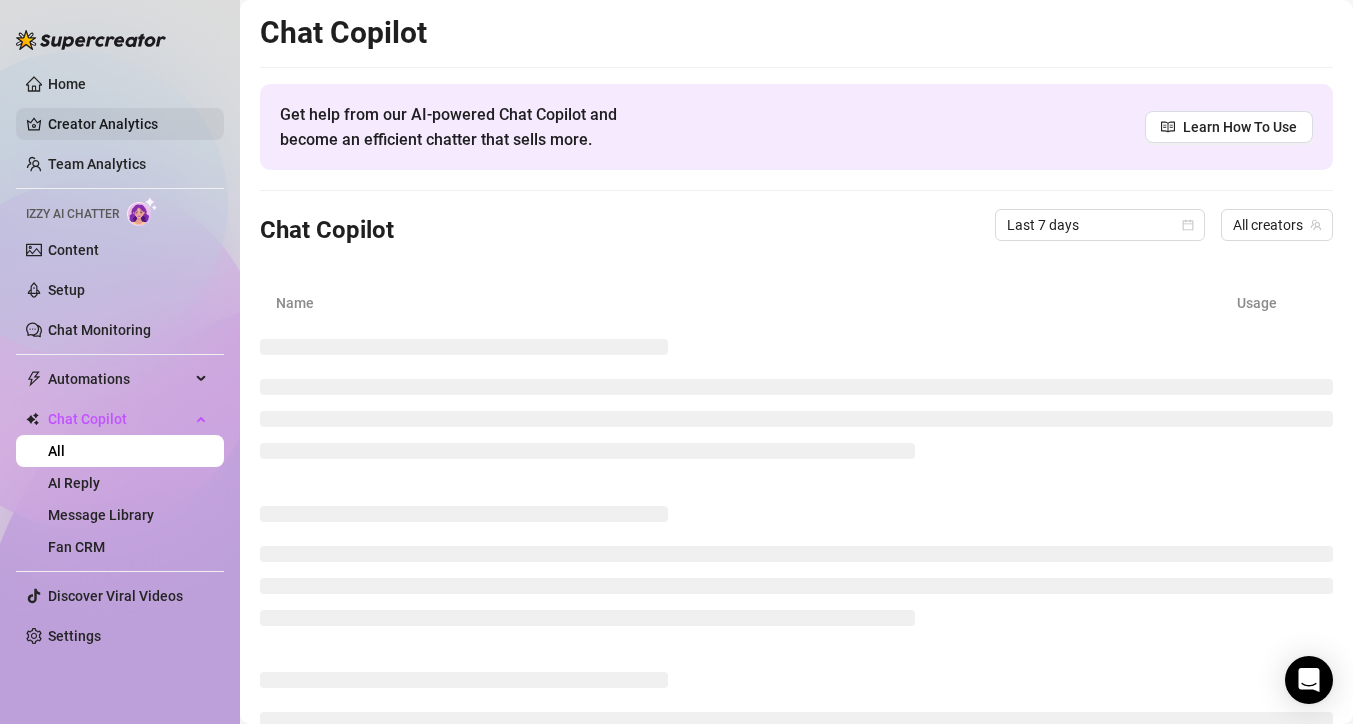 click on "Creator Analytics" at bounding box center (128, 124) 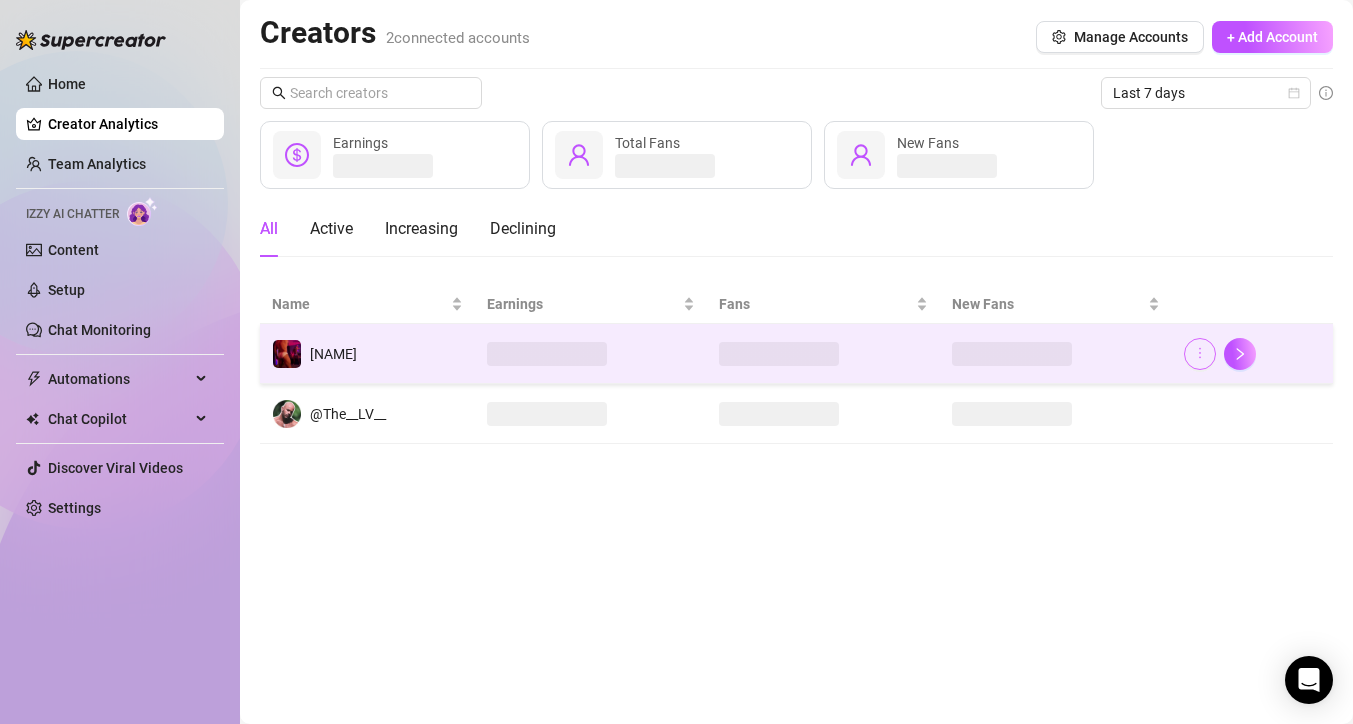 click at bounding box center (1200, 354) 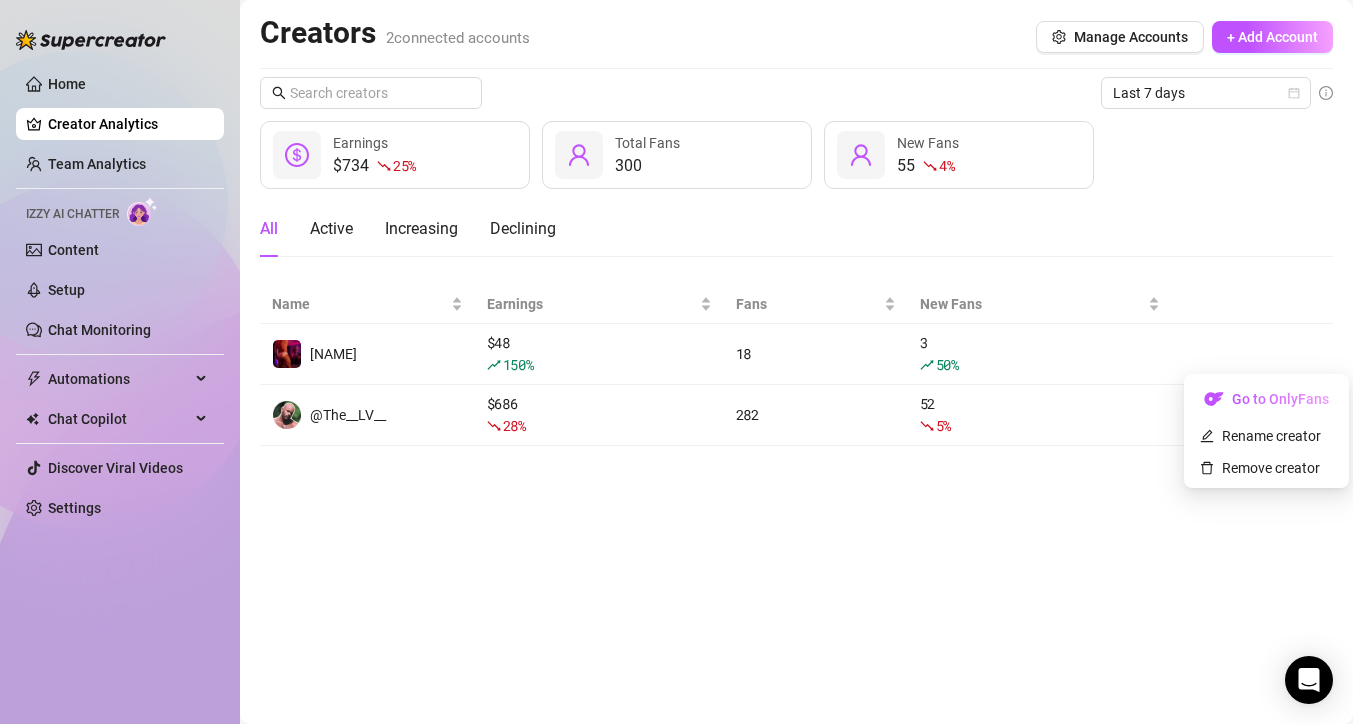 click on "Welcome Message 1" at bounding box center [796, 155] 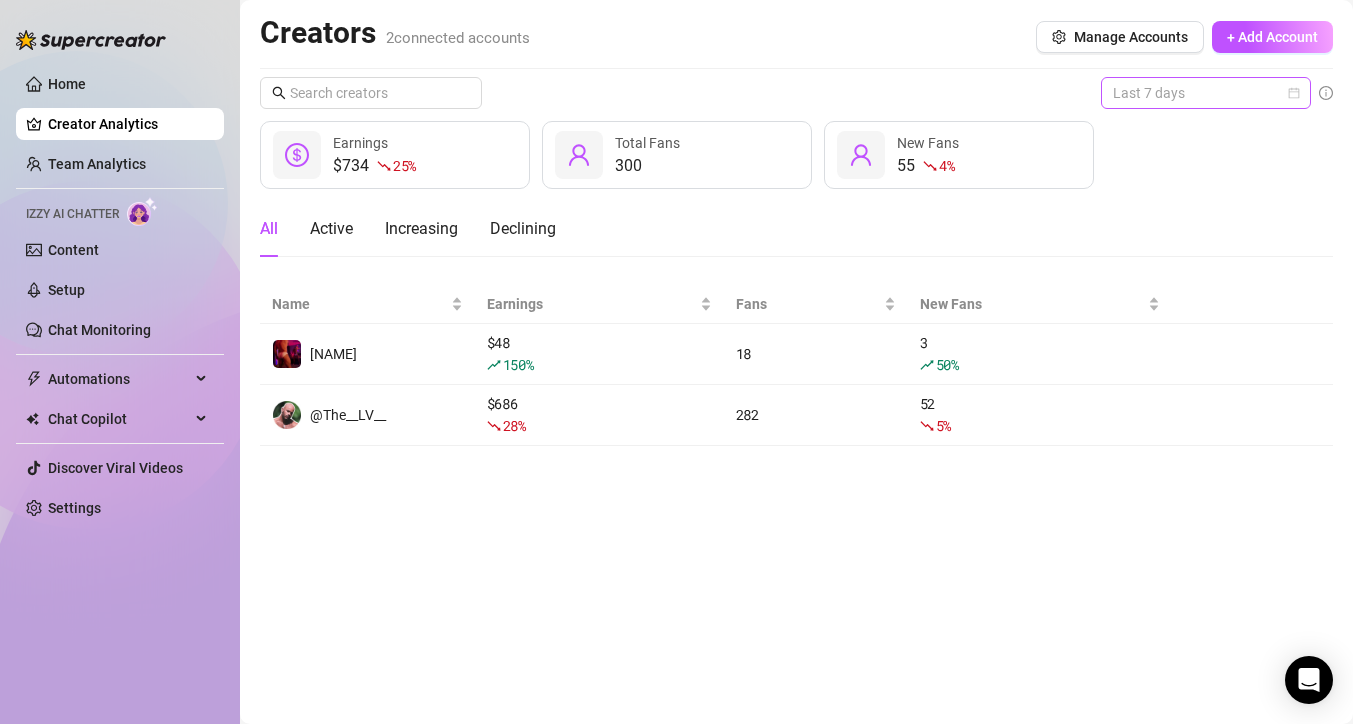 click on "Last 7 days" at bounding box center [1206, 93] 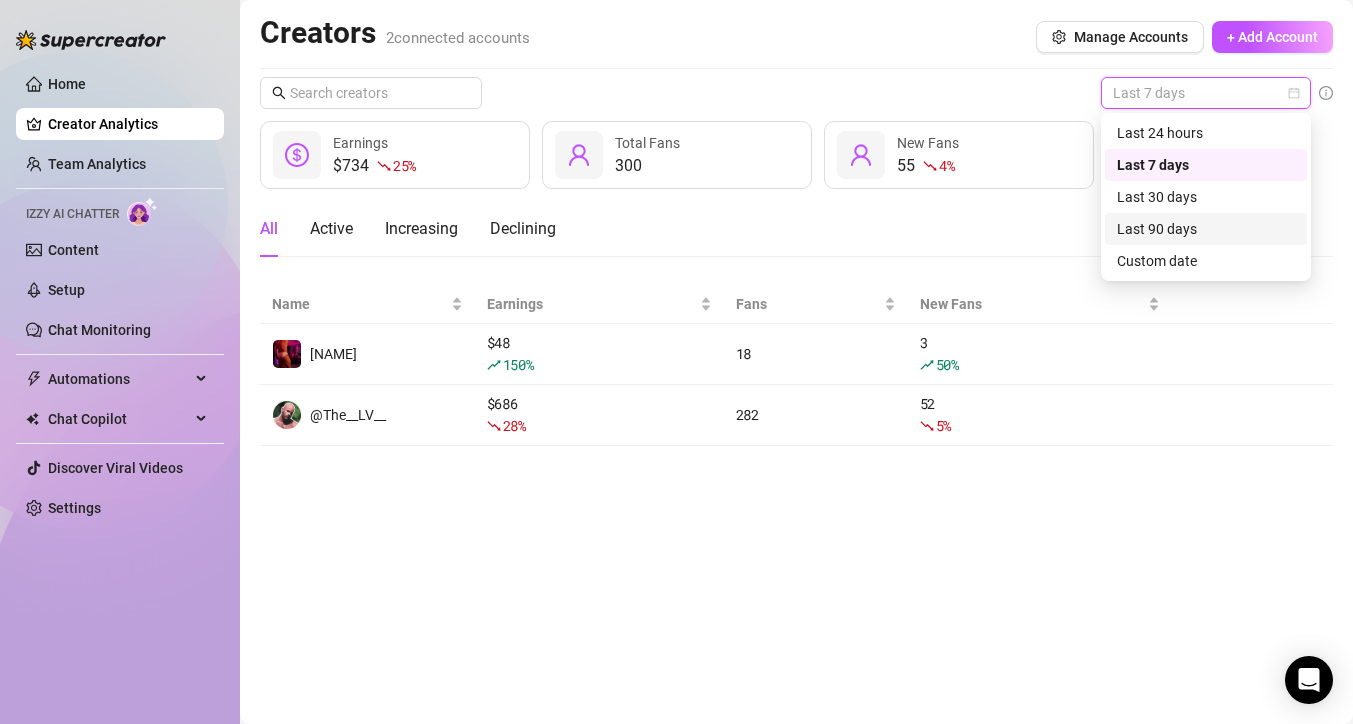 click on "Last 90 days" at bounding box center [1206, 229] 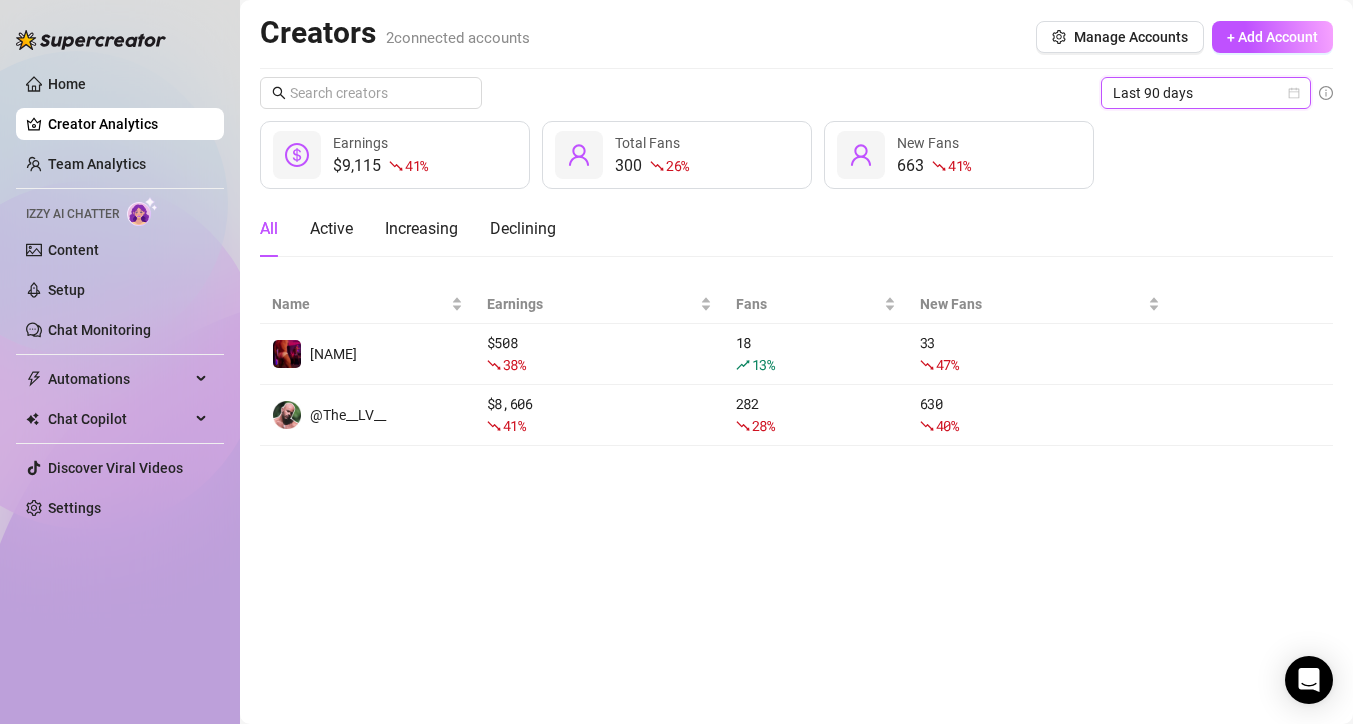 click 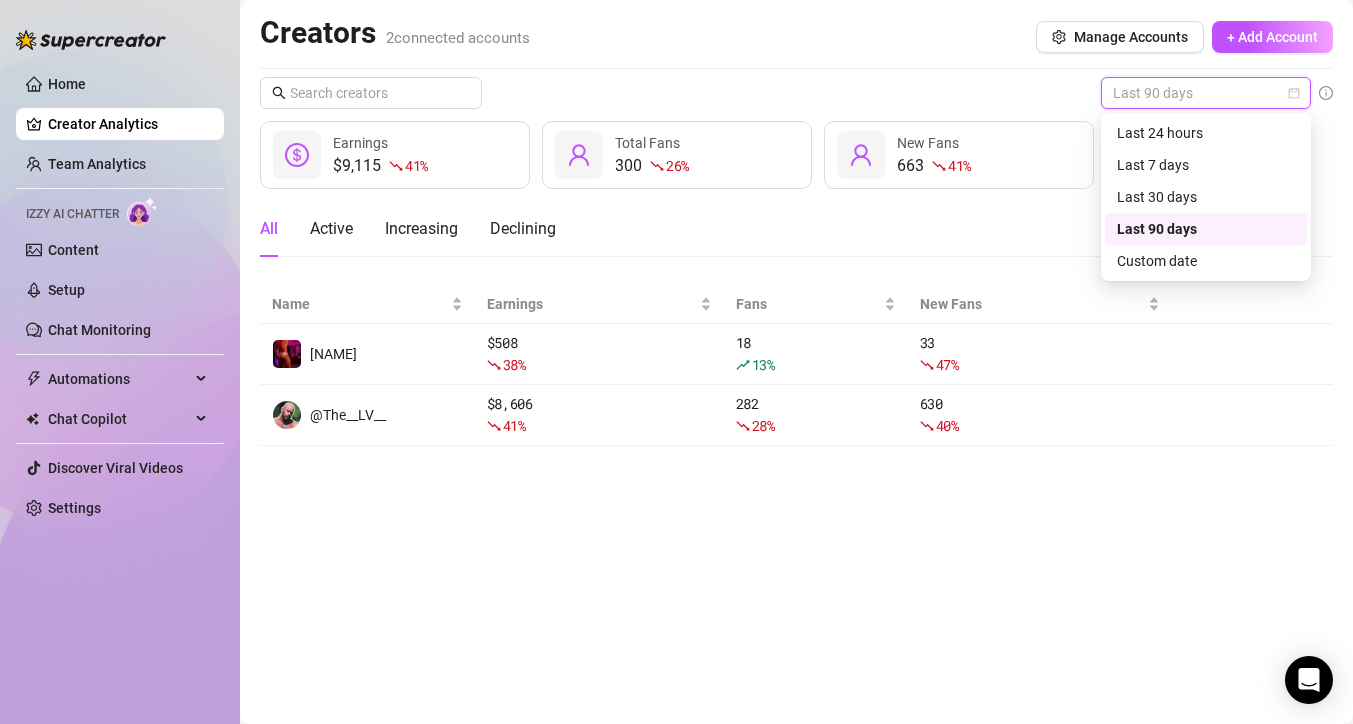 click 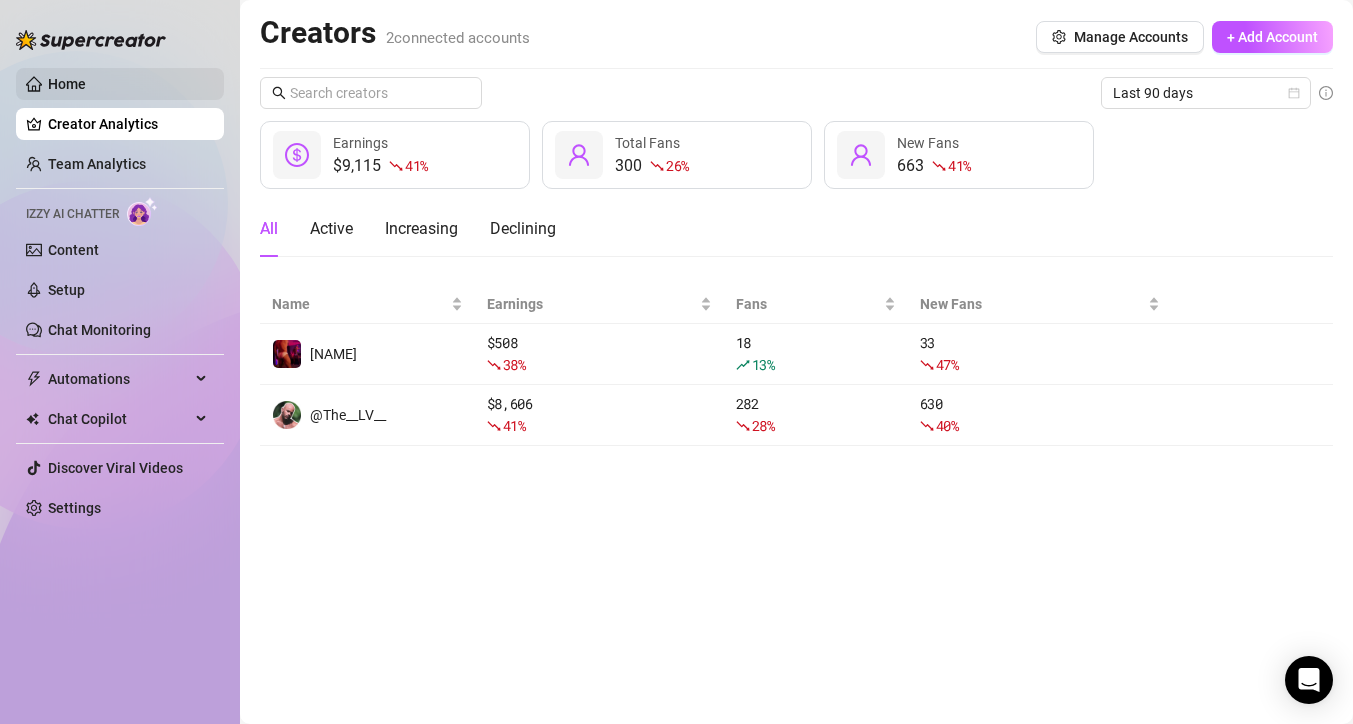 click on "Home" at bounding box center [67, 84] 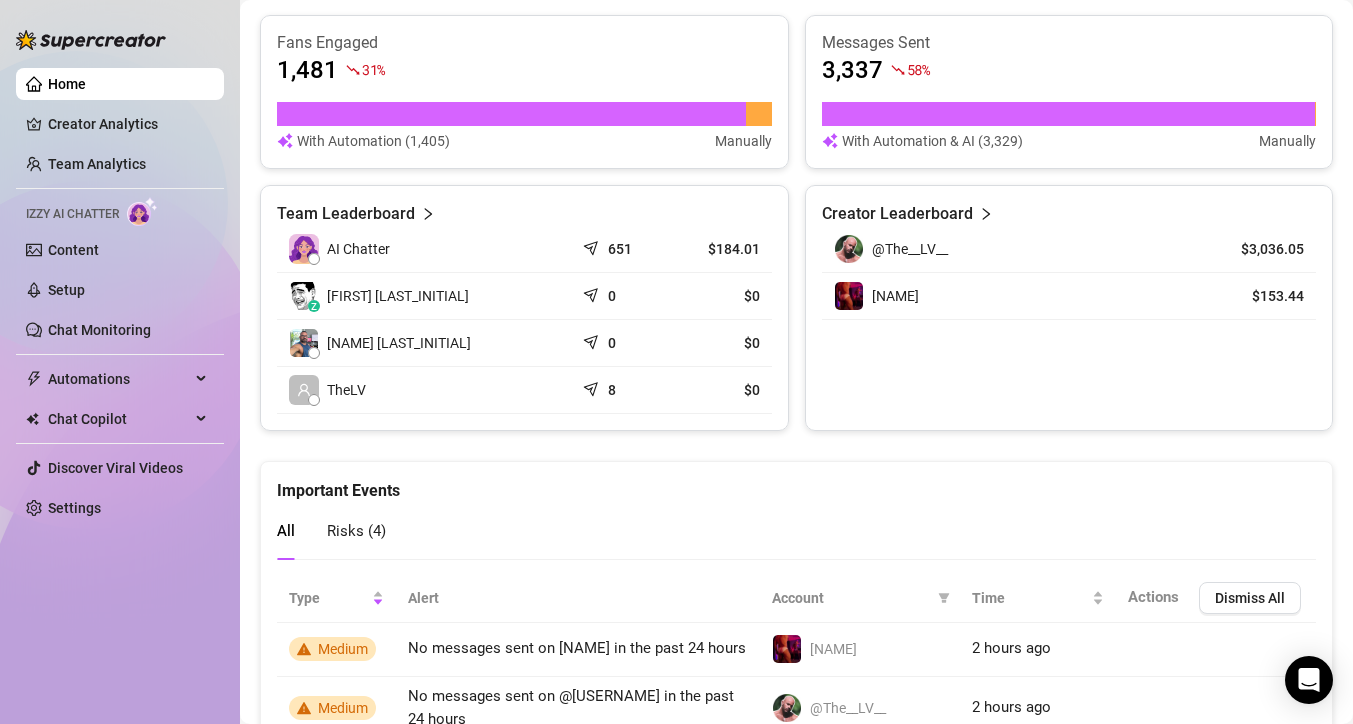 scroll, scrollTop: 940, scrollLeft: 0, axis: vertical 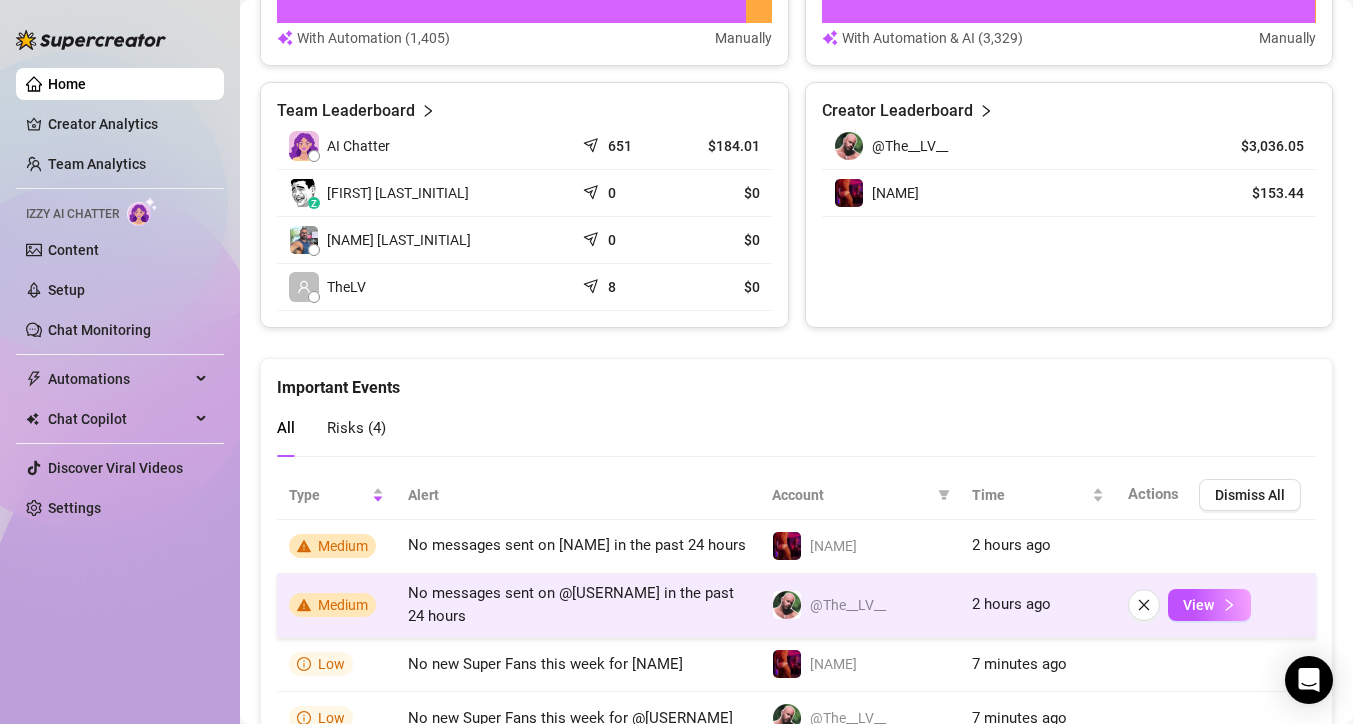 click on "No messages sent on @[USERNAME] in the past 24 hours" at bounding box center (578, 606) 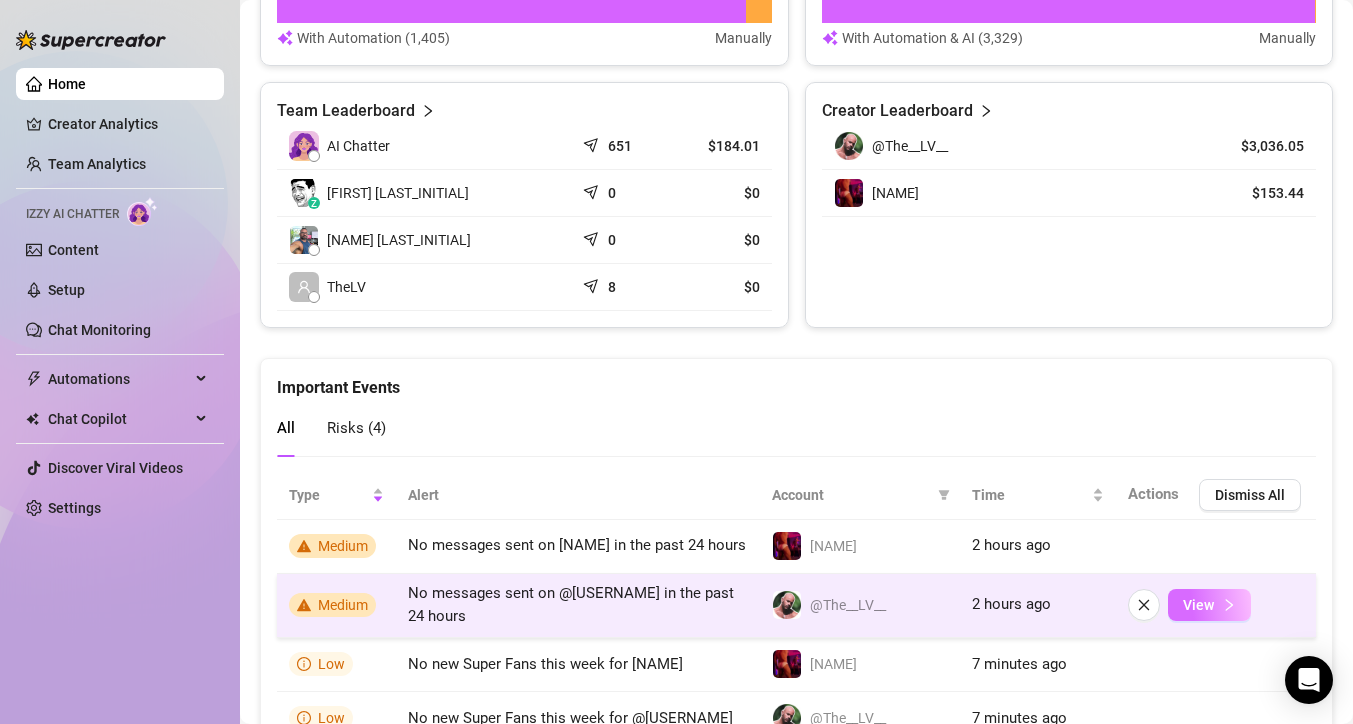 click on "View" at bounding box center [1198, 605] 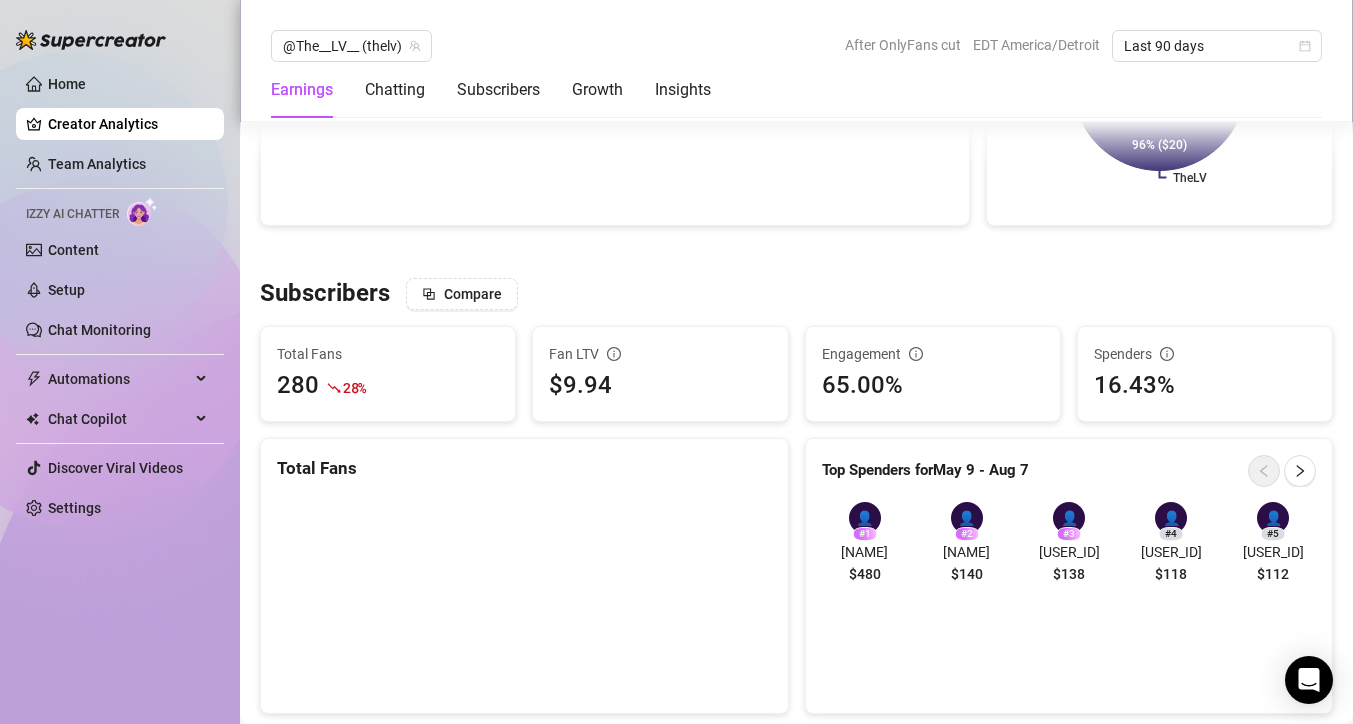 scroll, scrollTop: 839, scrollLeft: 0, axis: vertical 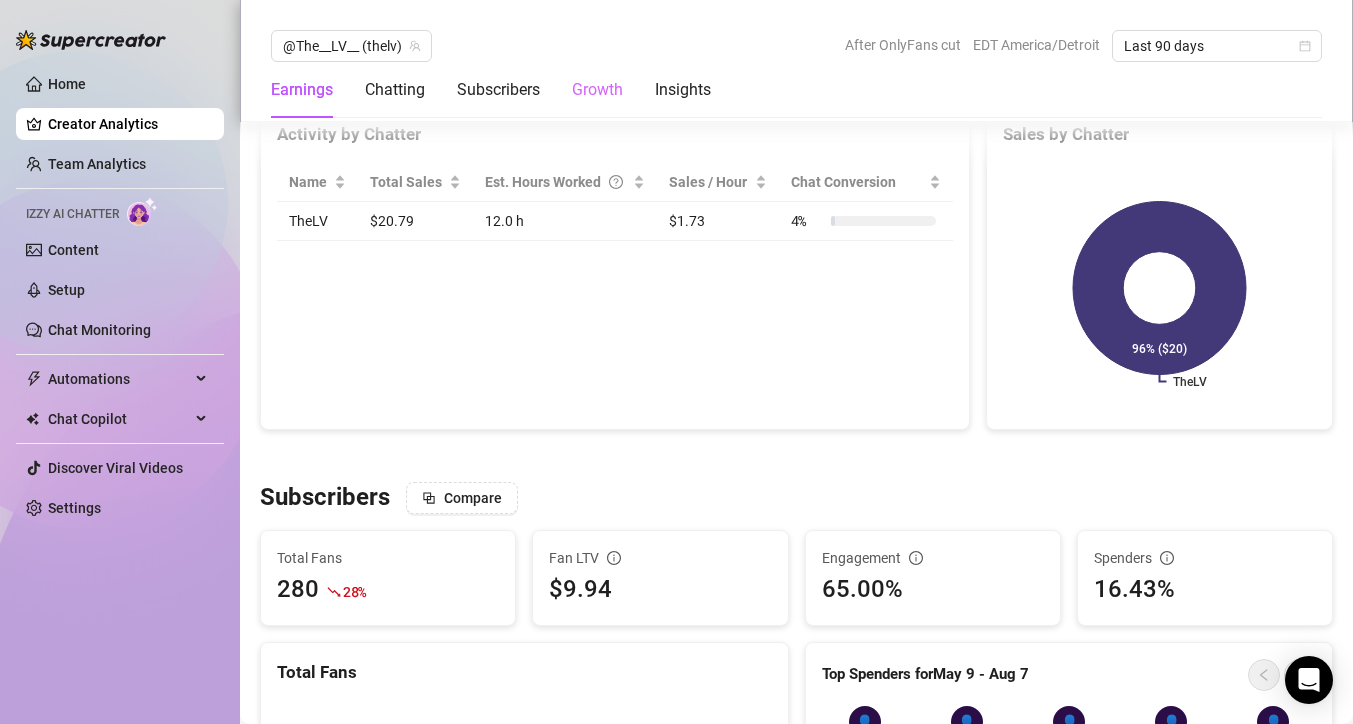 click on "Growth" at bounding box center (597, 90) 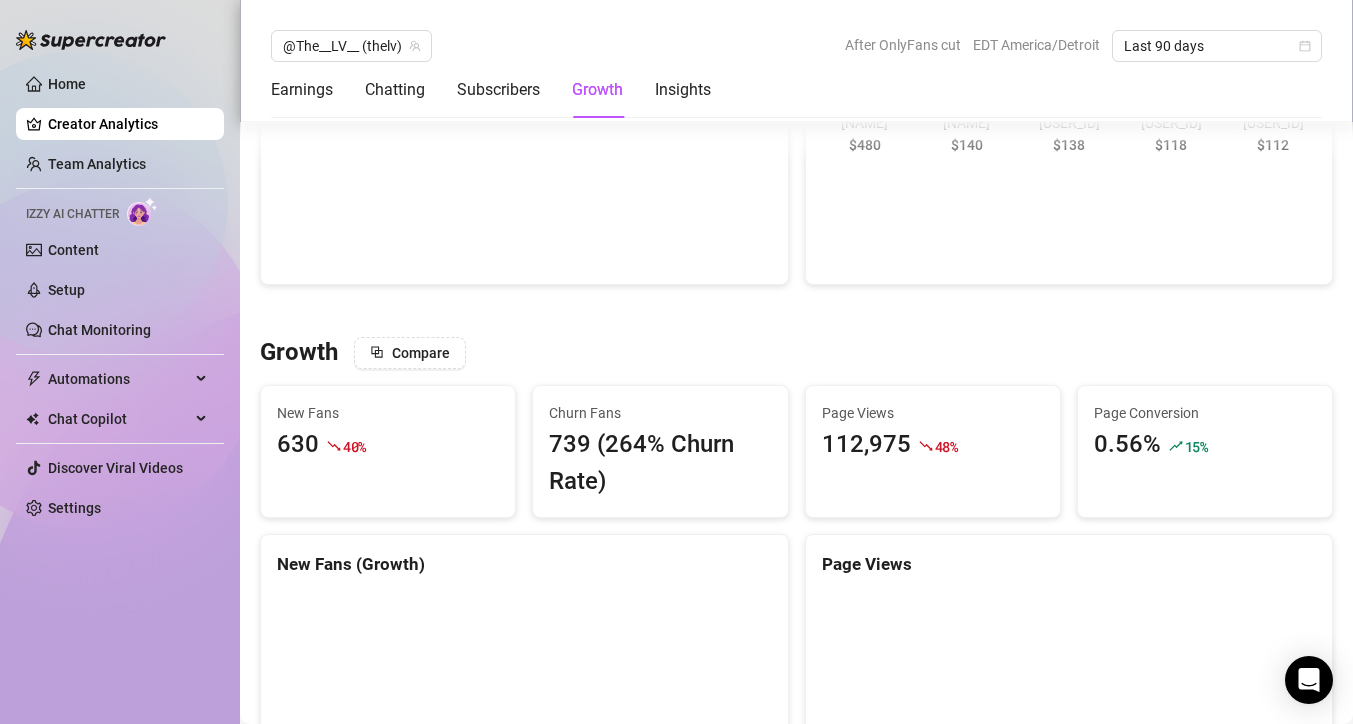 scroll, scrollTop: 1677, scrollLeft: 0, axis: vertical 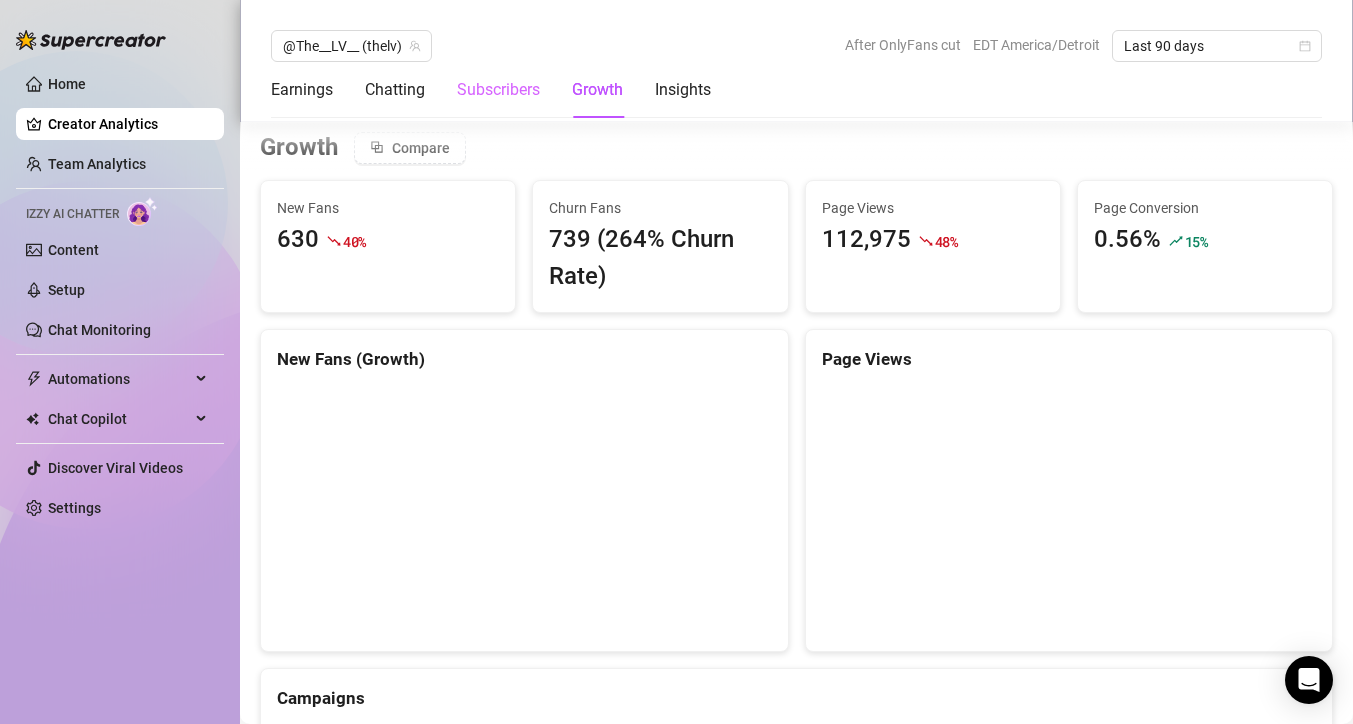 click on "Subscribers" at bounding box center [498, 90] 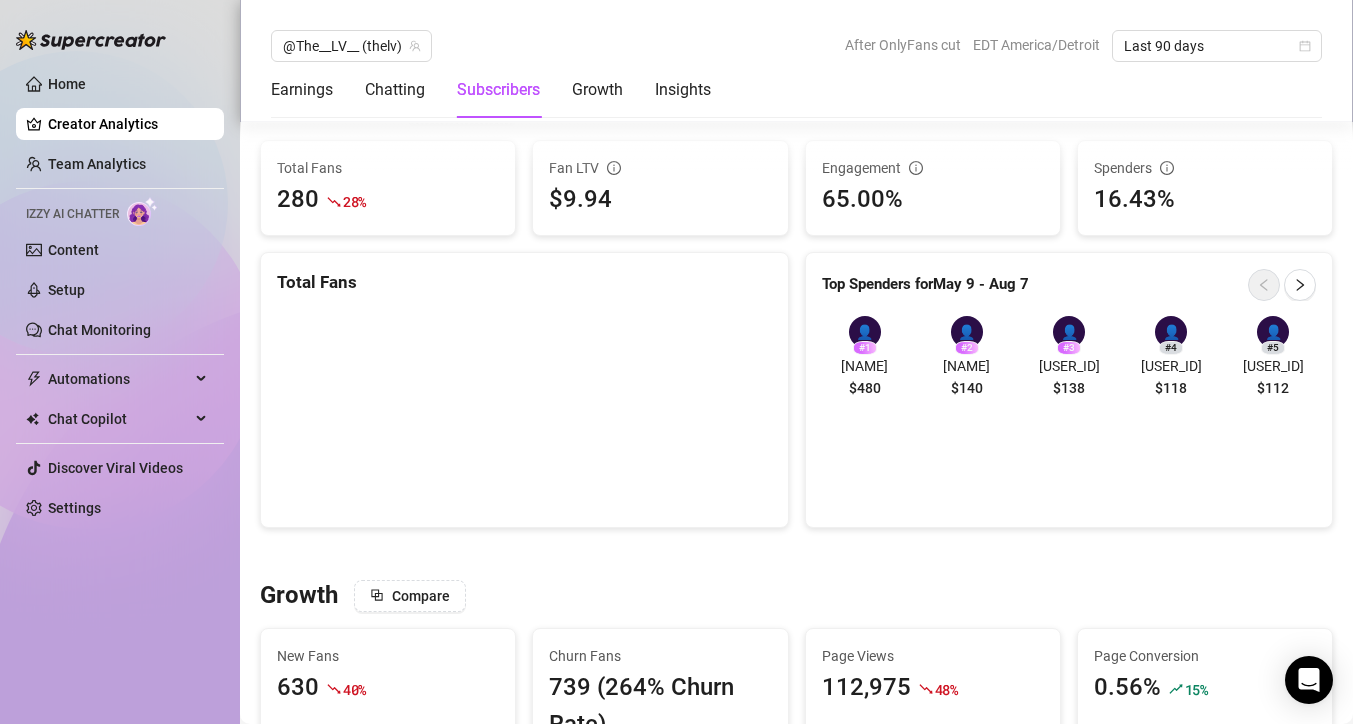 scroll, scrollTop: 1189, scrollLeft: 0, axis: vertical 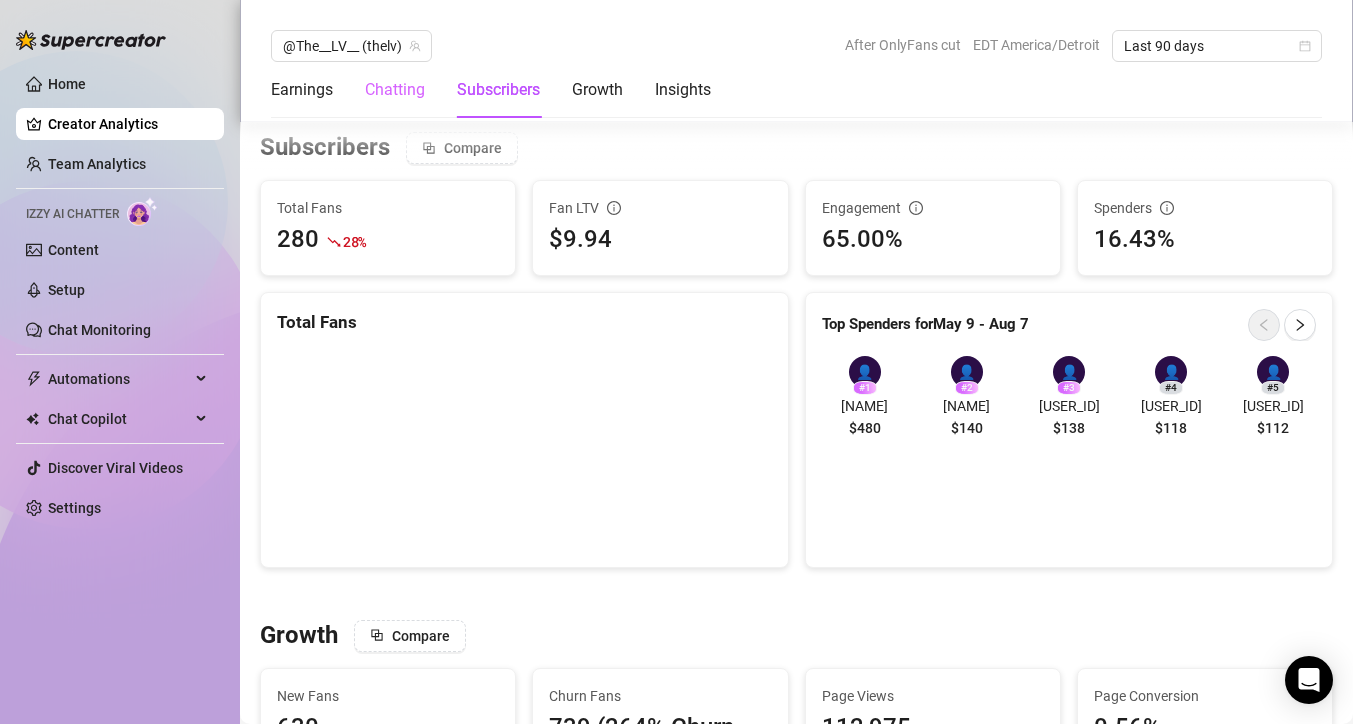 click on "Chatting" at bounding box center [395, 90] 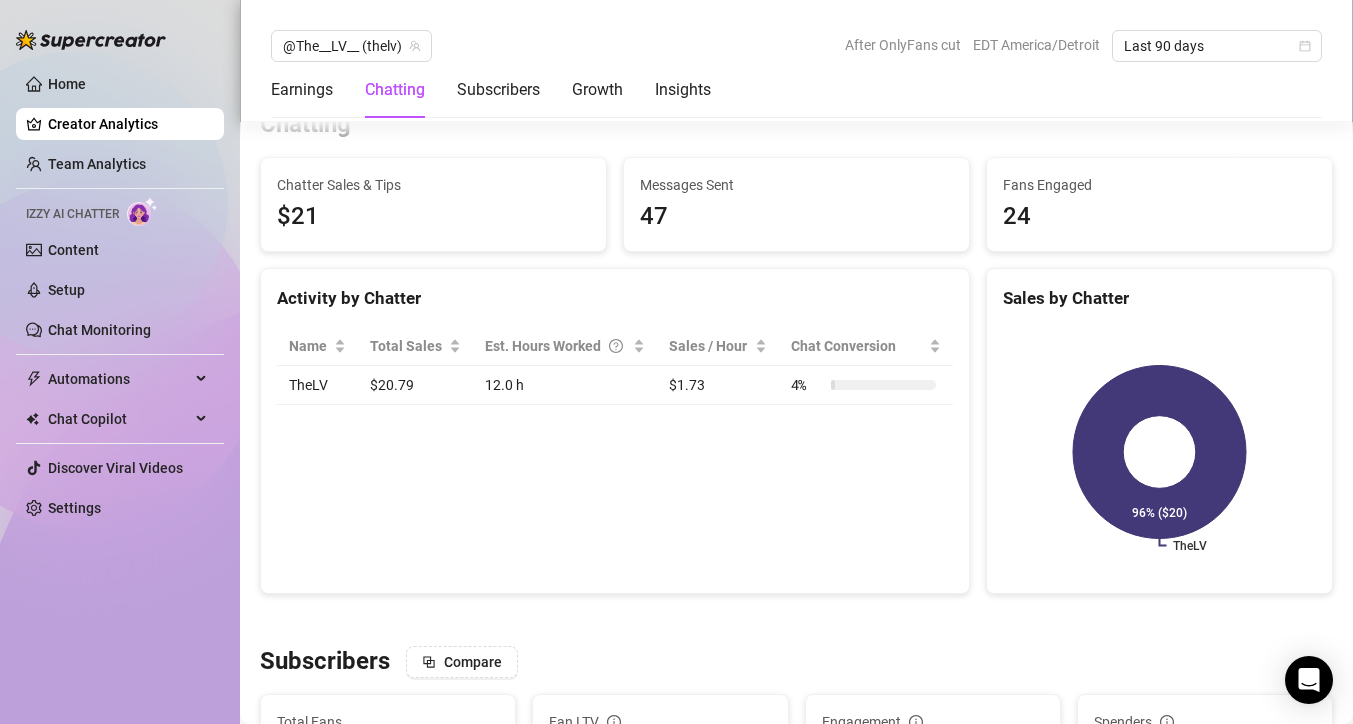 scroll, scrollTop: 652, scrollLeft: 0, axis: vertical 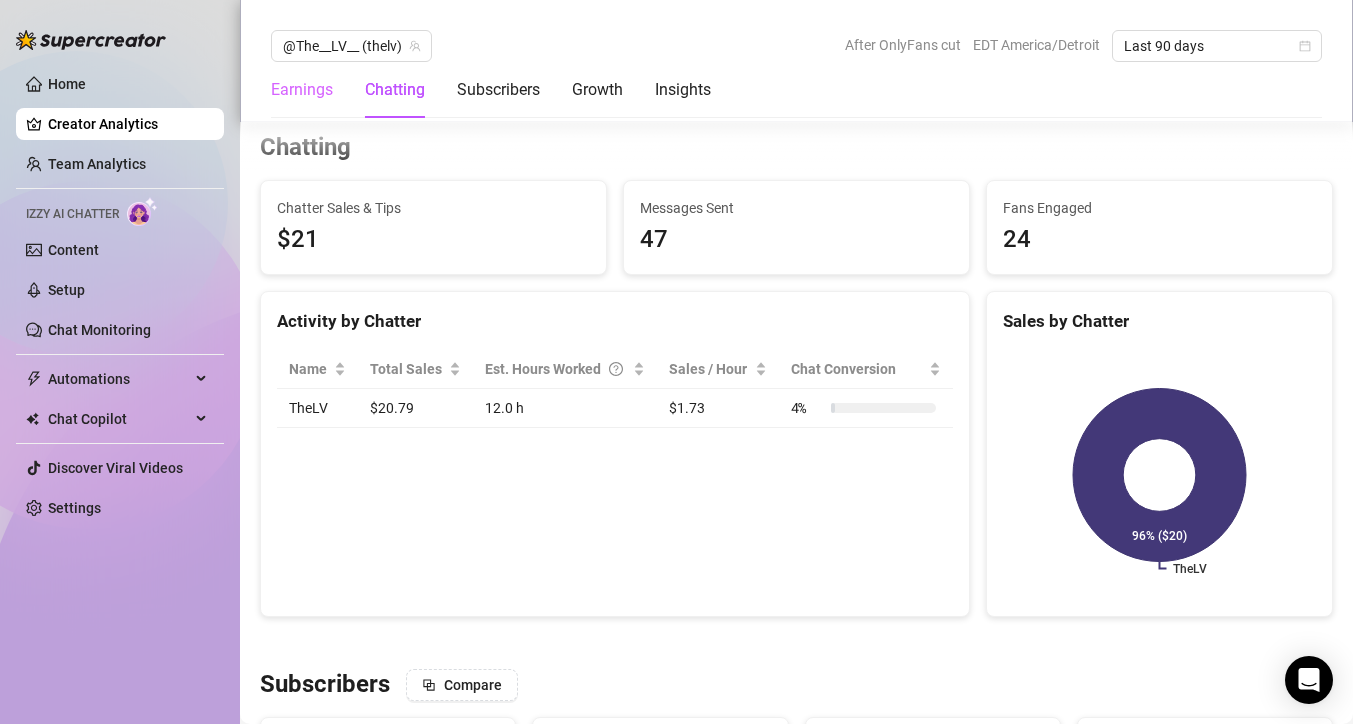 click on "Earnings" at bounding box center [302, 90] 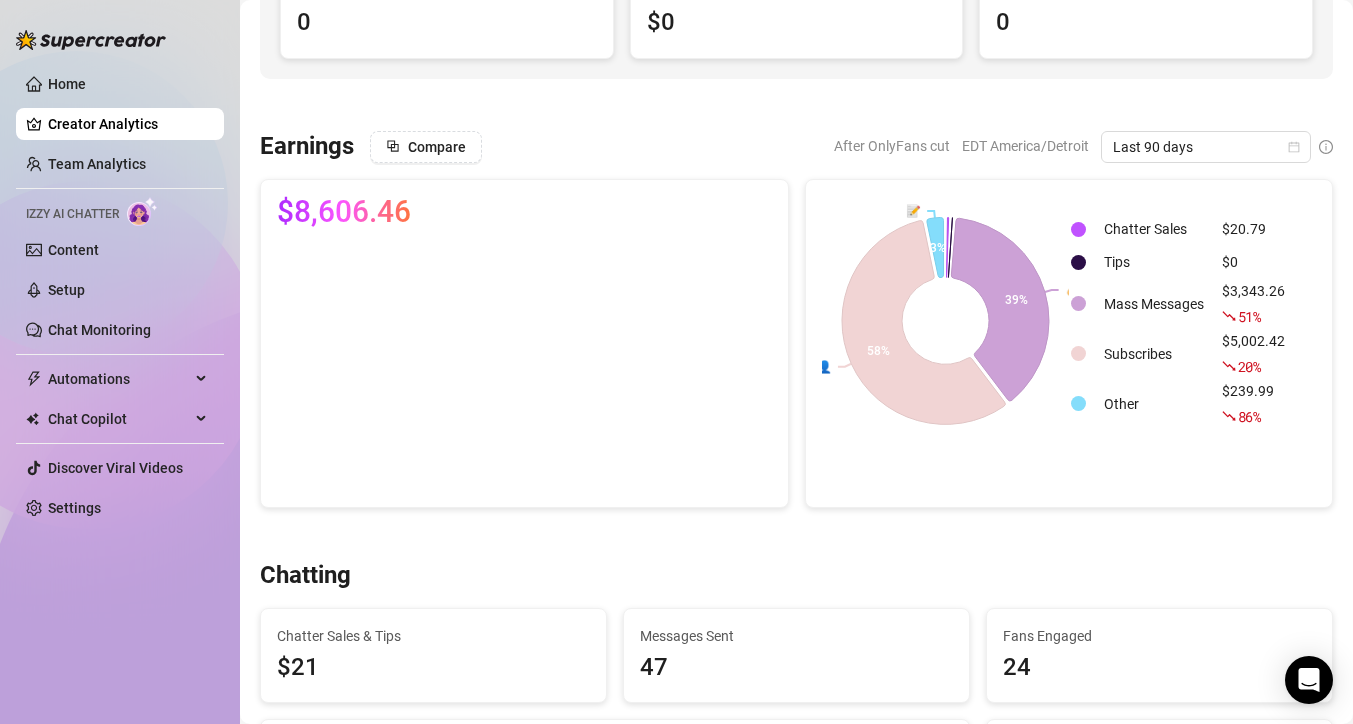 scroll, scrollTop: 223, scrollLeft: 0, axis: vertical 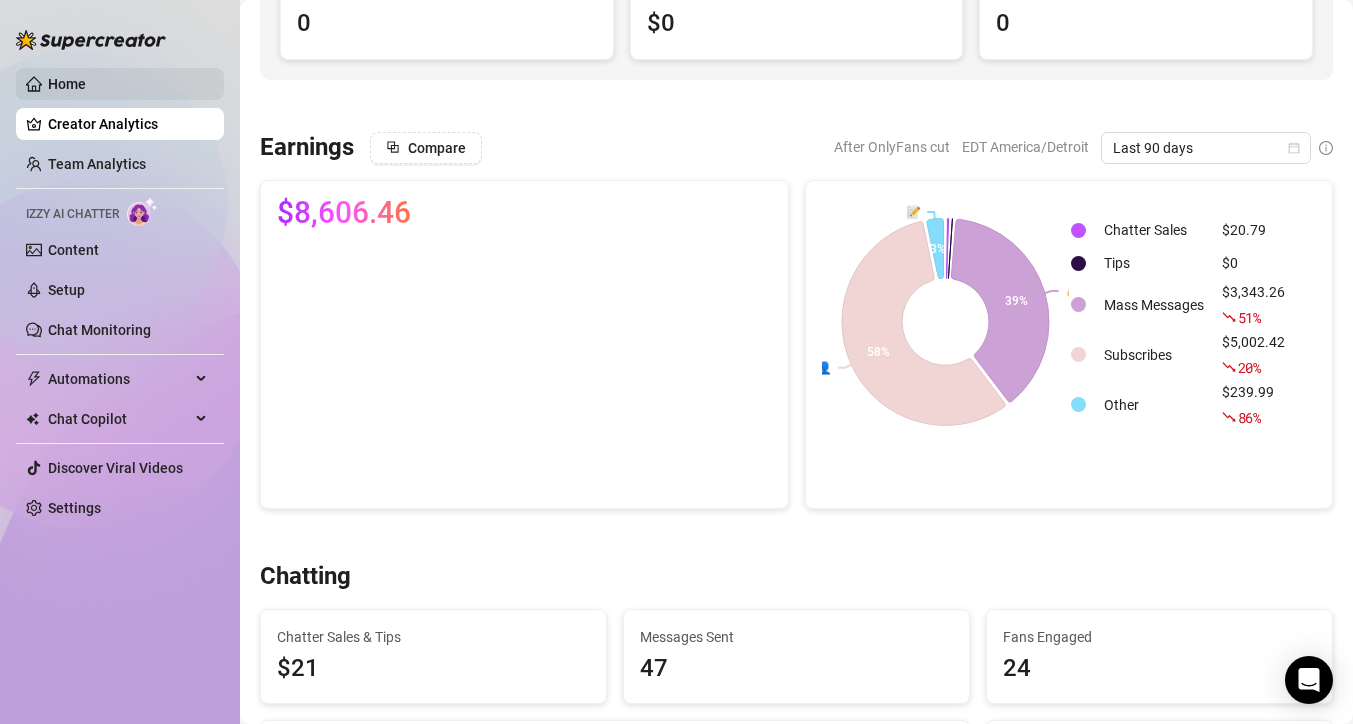 click on "Home" at bounding box center [67, 84] 